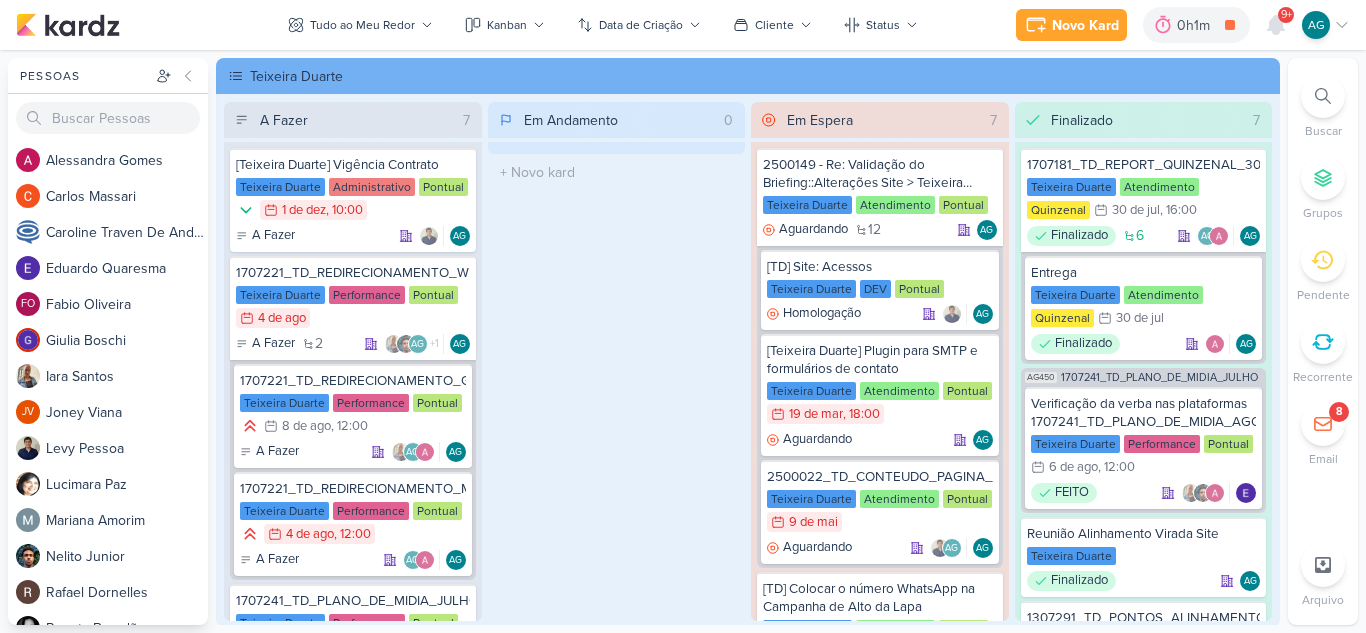 scroll, scrollTop: 0, scrollLeft: 0, axis: both 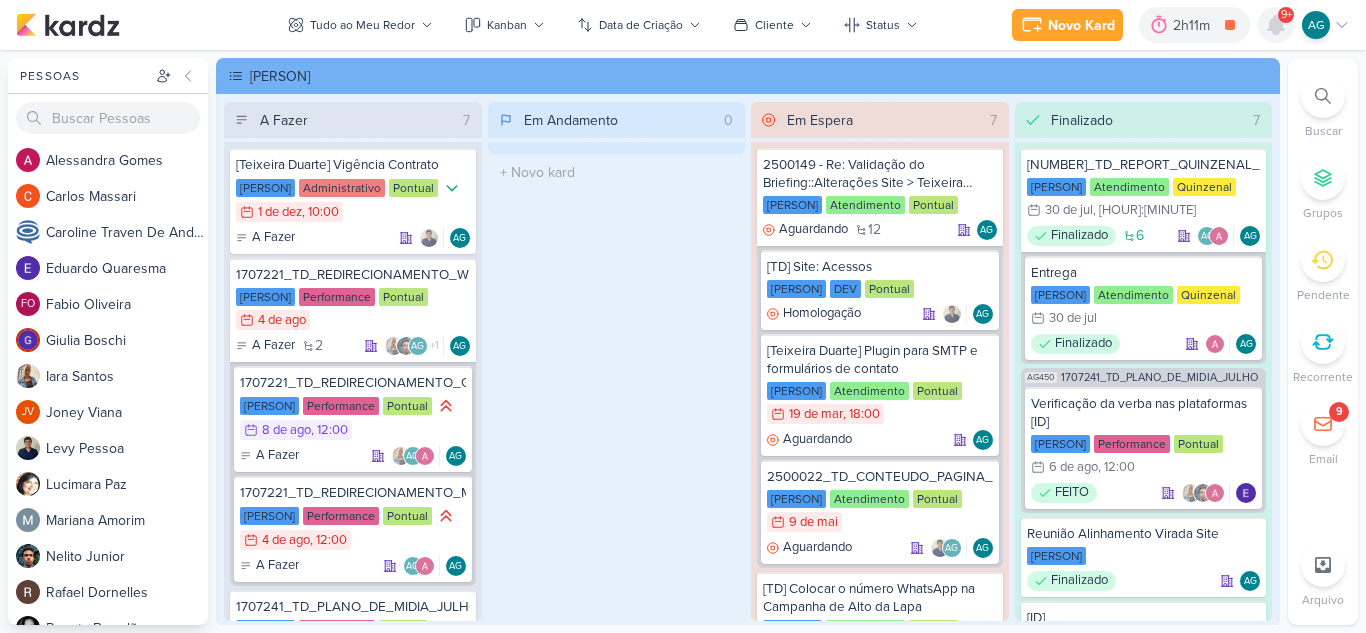 click 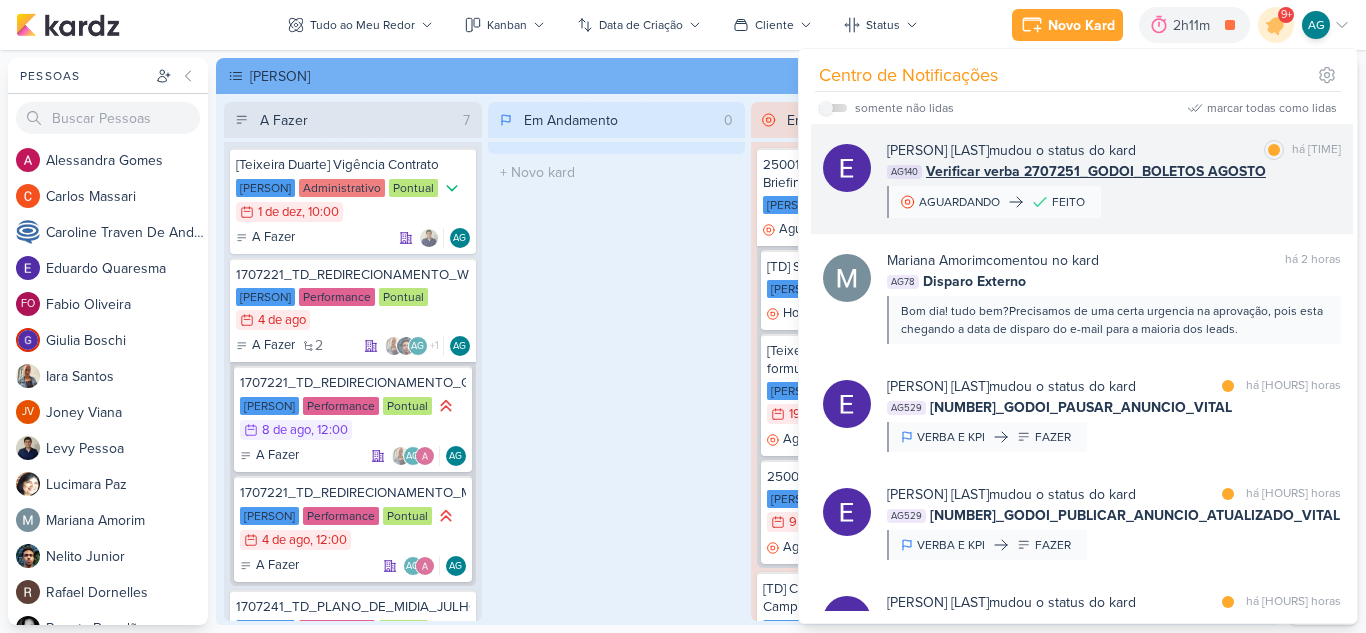 click on "[FIRST] [LAST] mudou o status do kard
marcar como lida
há [TIME]
AG140
Verificar verba [NUMBER]_GODOI_BOLETOS AGOSTO
AGUARDANDO
FEITO" at bounding box center (1114, 179) 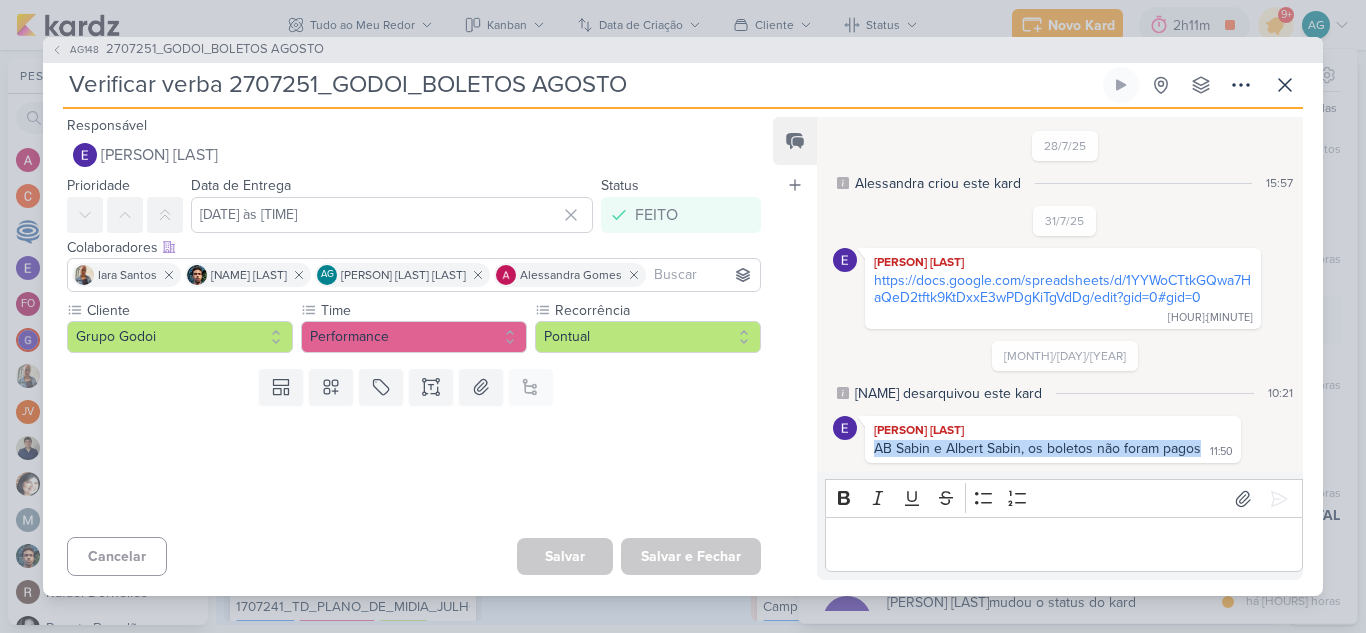 drag, startPoint x: 878, startPoint y: 446, endPoint x: 1197, endPoint y: 448, distance: 319.00626 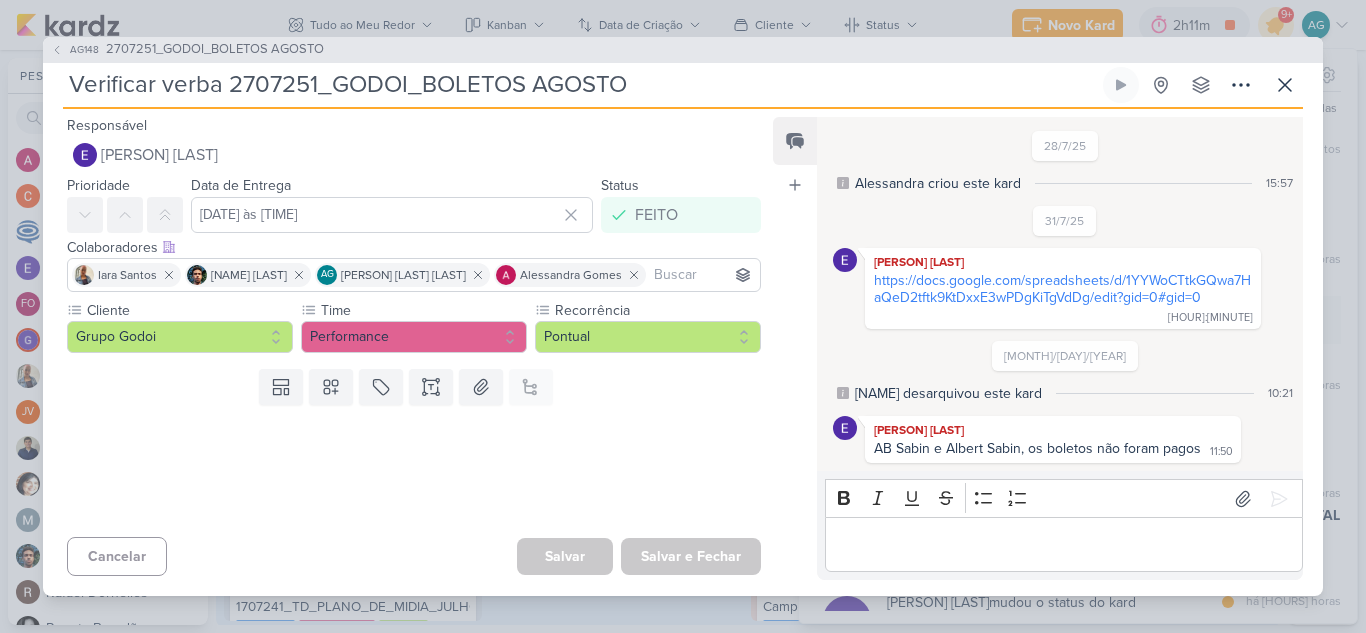 click on "[NAME]
[COMPANY] e [NAME], os boletos não foram pagos
[TIME]
[TIME]" at bounding box center [1065, 439] 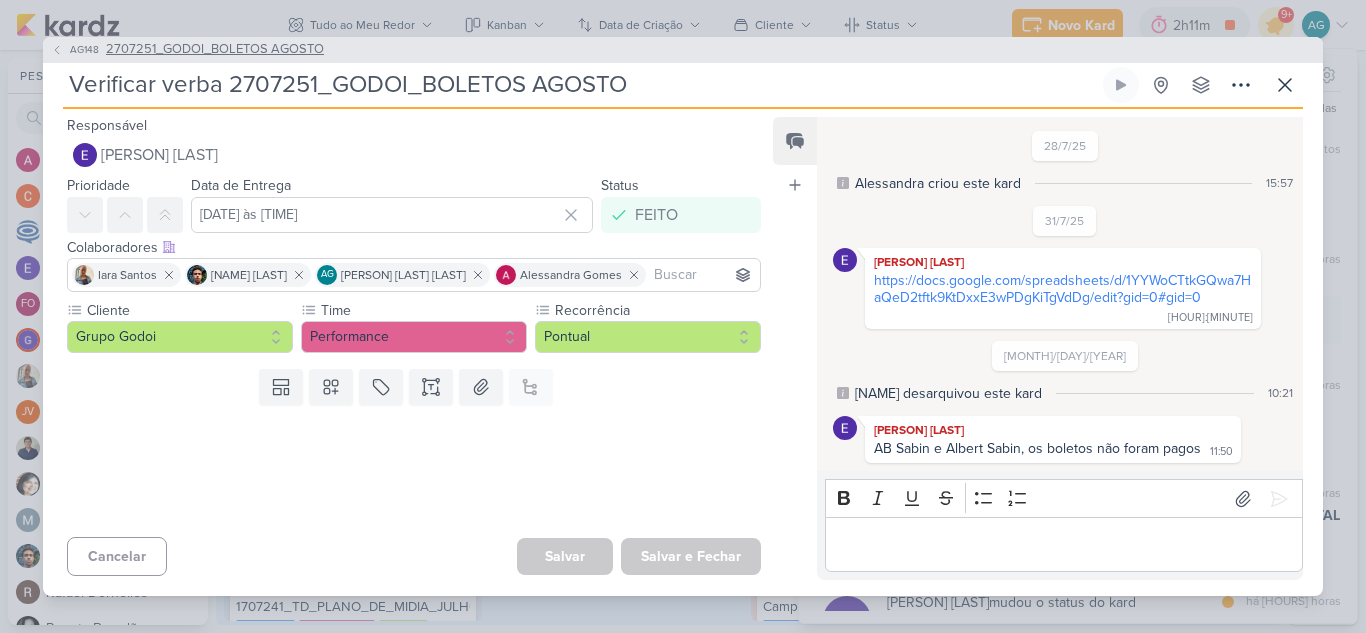 click on "2707251_GODOI_BOLETOS AGOSTO" at bounding box center (215, 50) 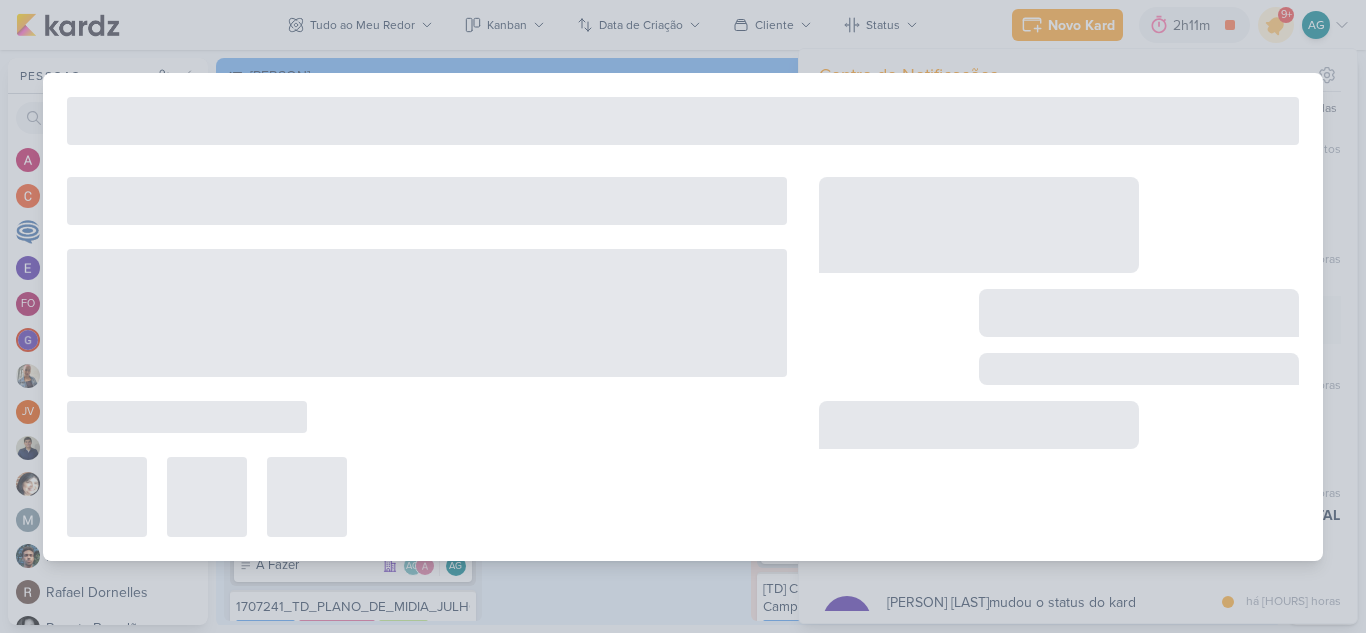 type on "2707251_GODOI_BOLETOS AGOSTO" 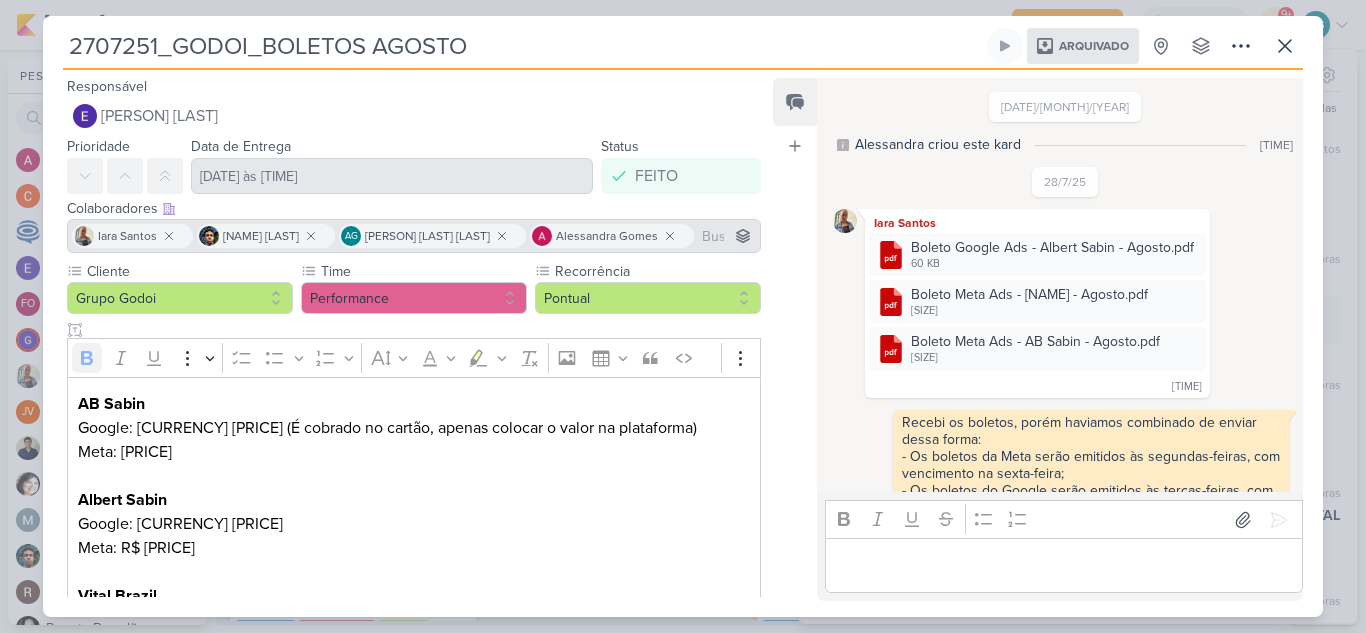 scroll, scrollTop: 679, scrollLeft: 0, axis: vertical 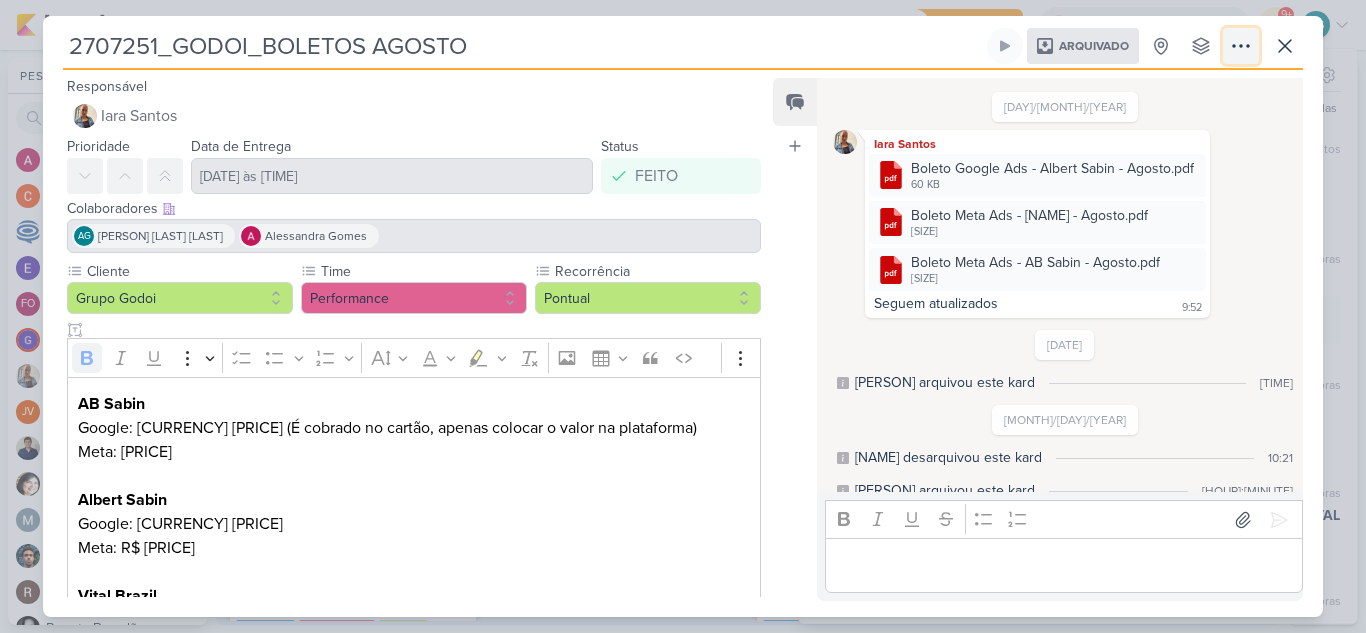 click 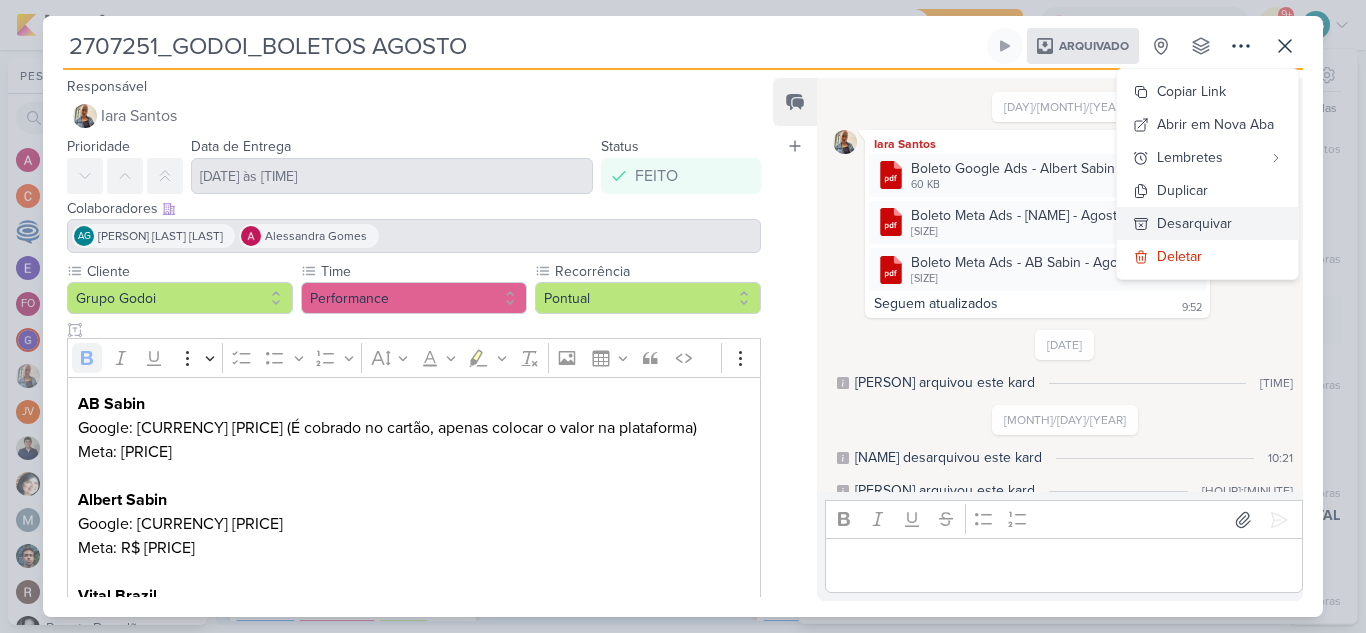 click on "Desarquivar" at bounding box center (1207, 223) 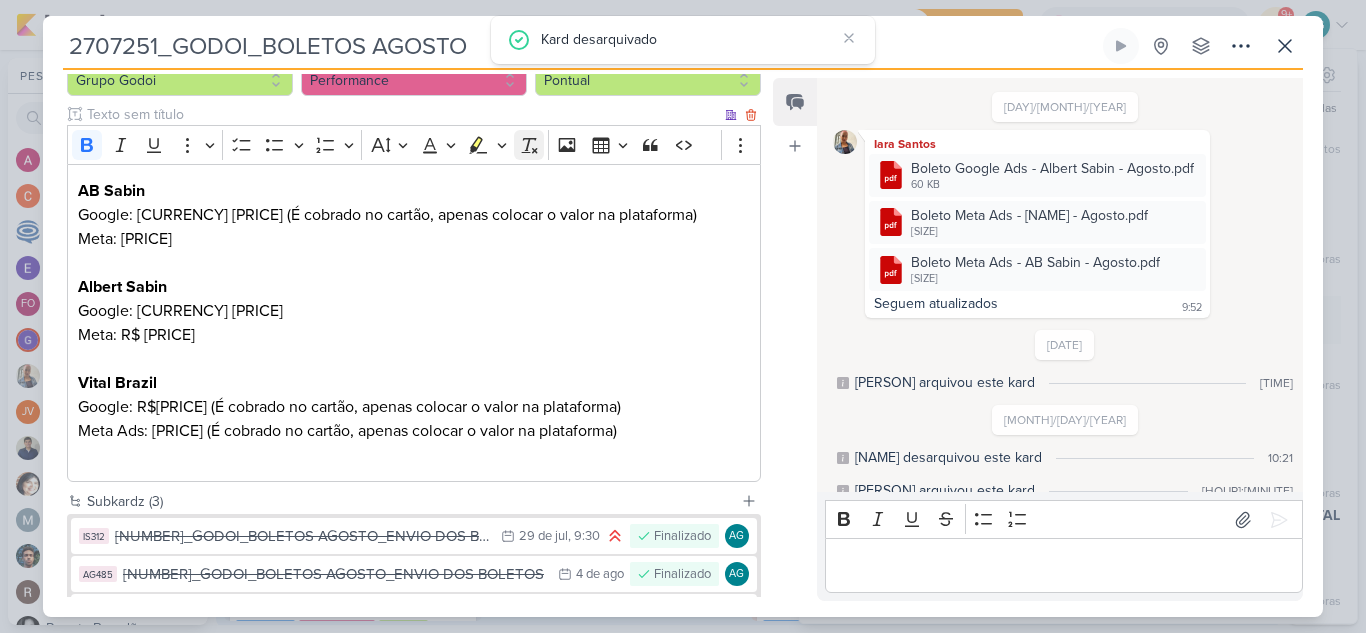 scroll, scrollTop: 366, scrollLeft: 0, axis: vertical 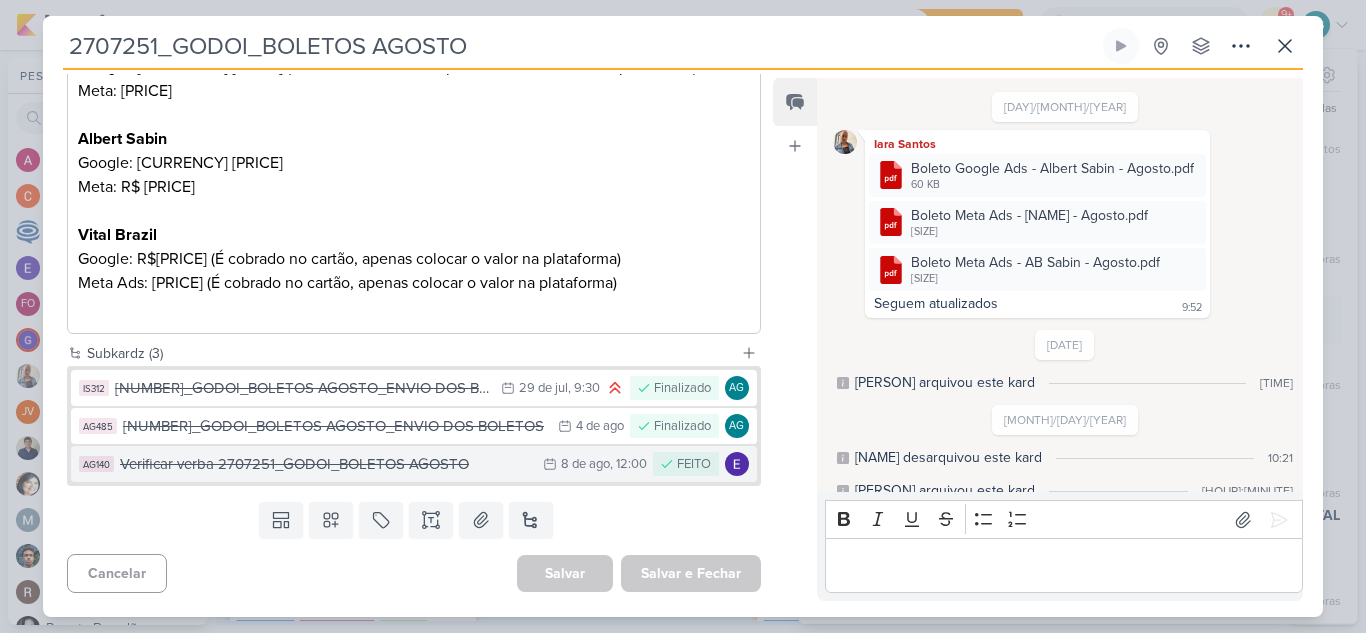 click on "Verificar verba 2707251_GODOI_BOLETOS AGOSTO" at bounding box center [326, 464] 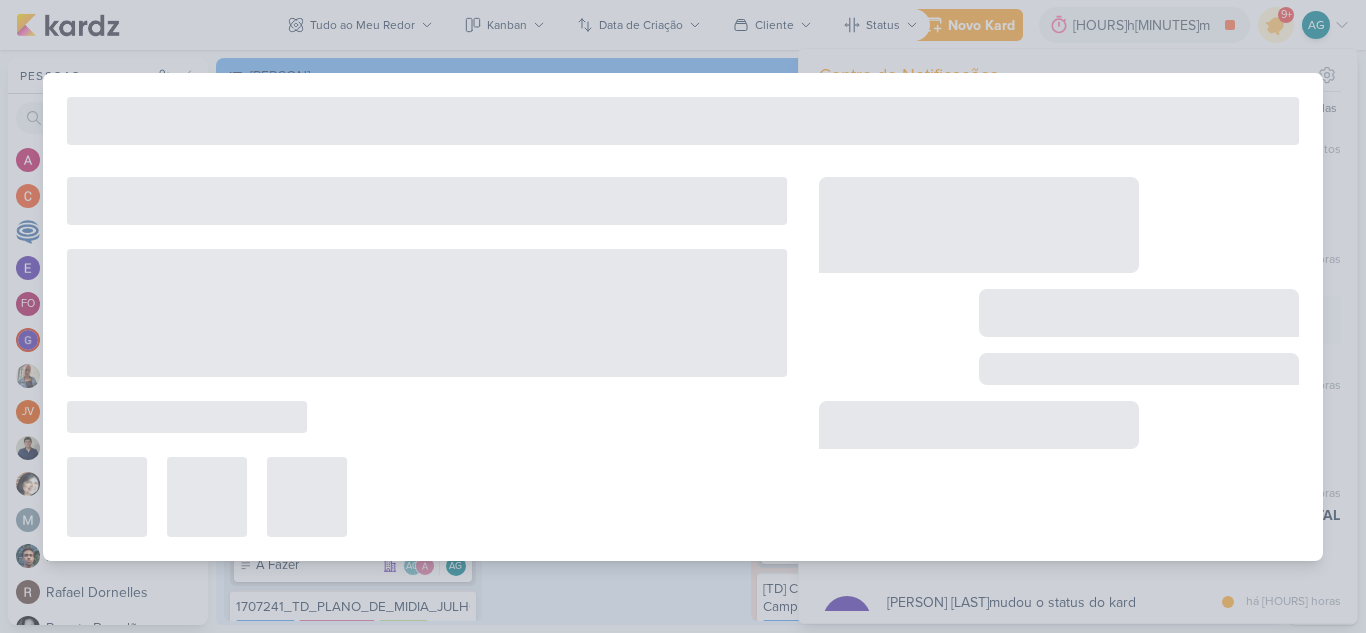 type on "Verificar verba 2707251_GODOI_BOLETOS AGOSTO" 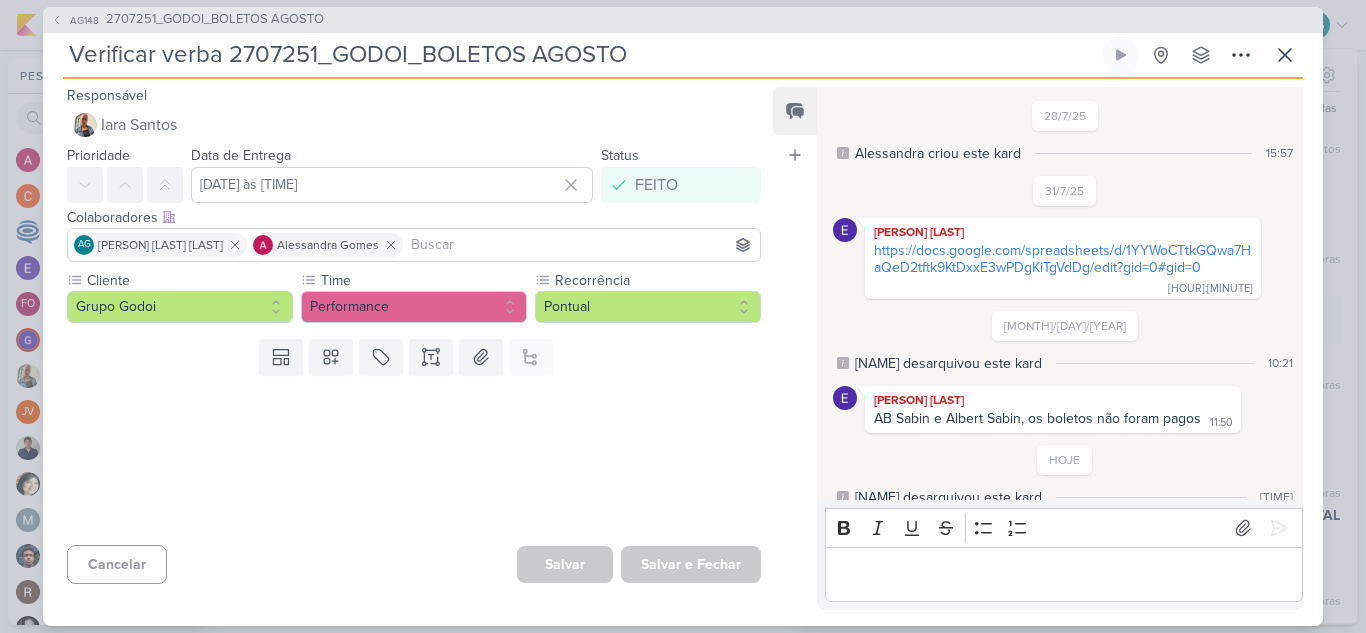 scroll, scrollTop: 15, scrollLeft: 0, axis: vertical 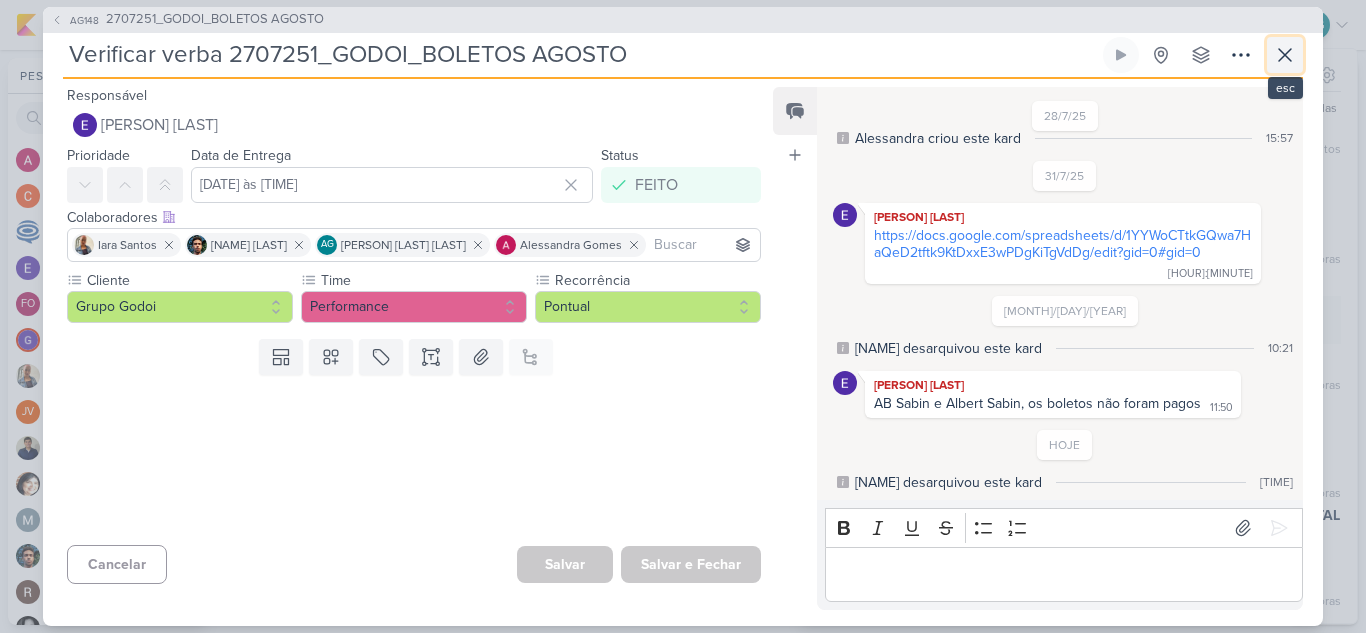 click 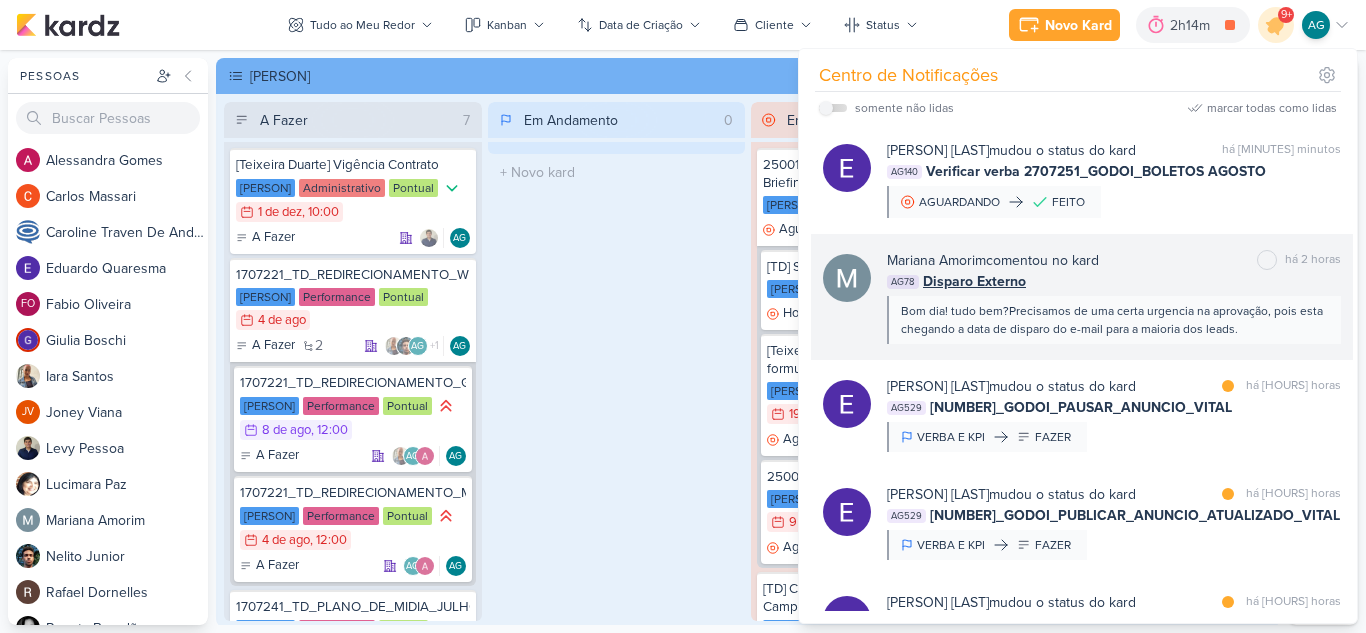 click on "Bom dia! tudo bem?Precisamos de uma certa urgencia na aprovação, pois esta chegando a data de disparo do e-mail para a maioria dos leads." at bounding box center [1113, 320] 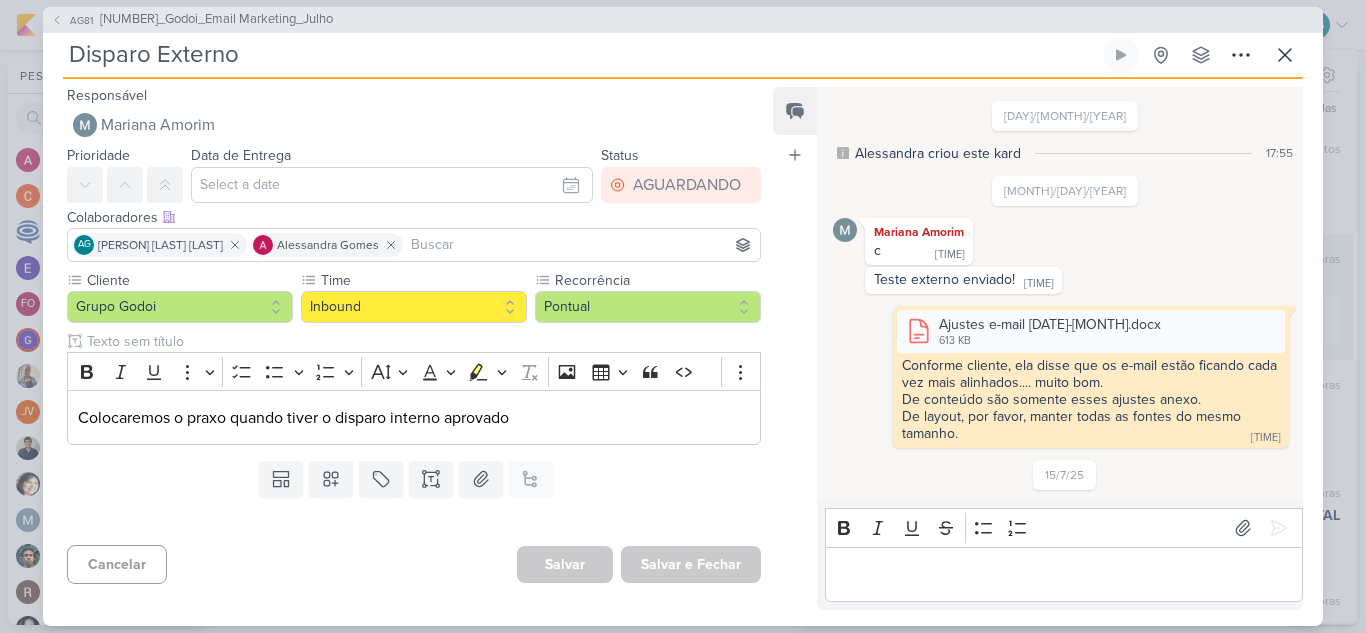 scroll, scrollTop: 1067, scrollLeft: 0, axis: vertical 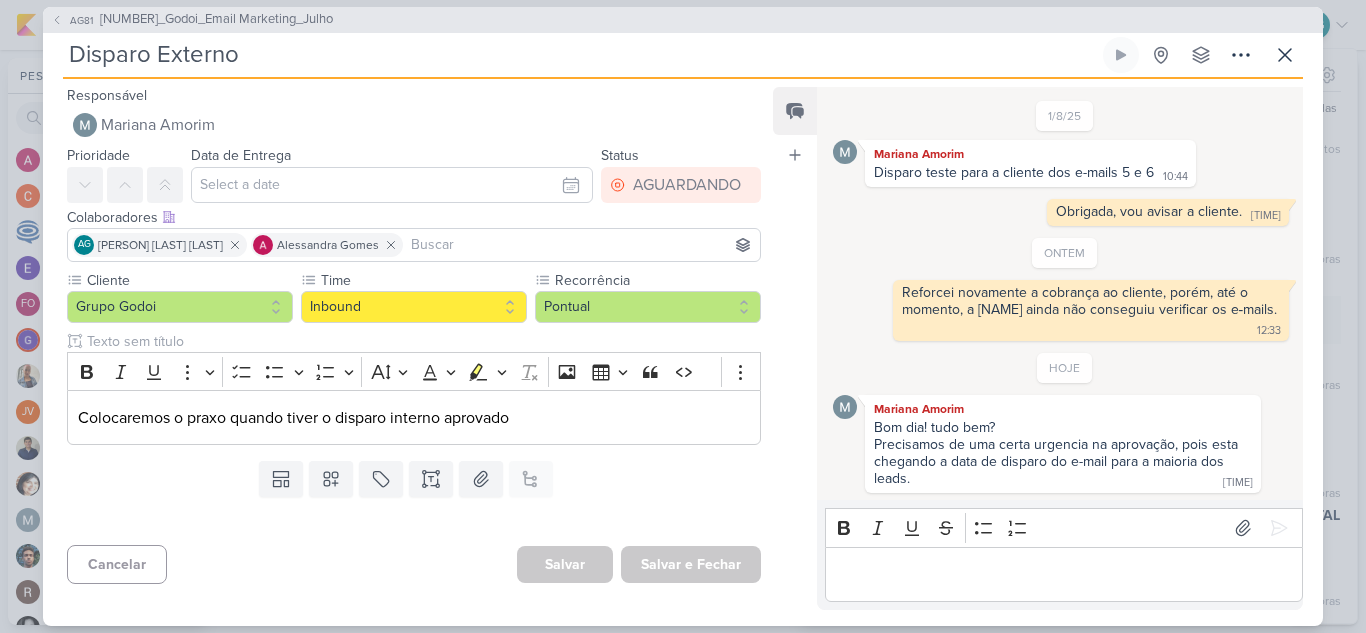 click at bounding box center (1063, 574) 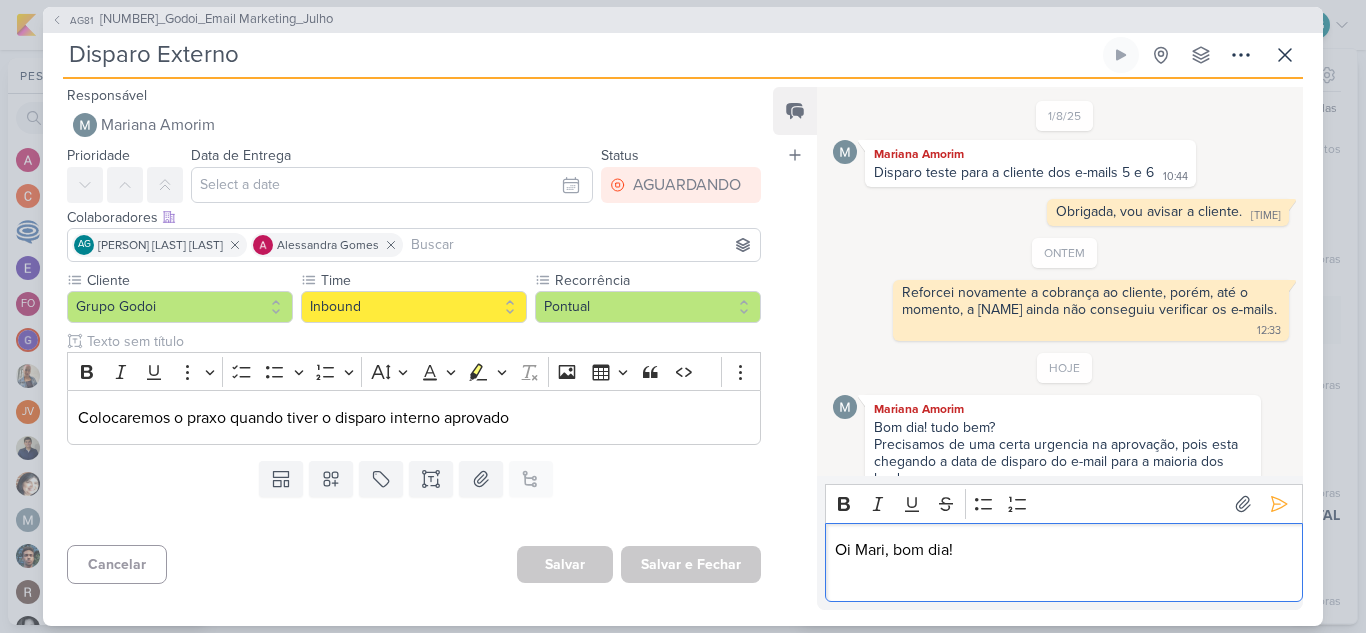 scroll, scrollTop: 1091, scrollLeft: 0, axis: vertical 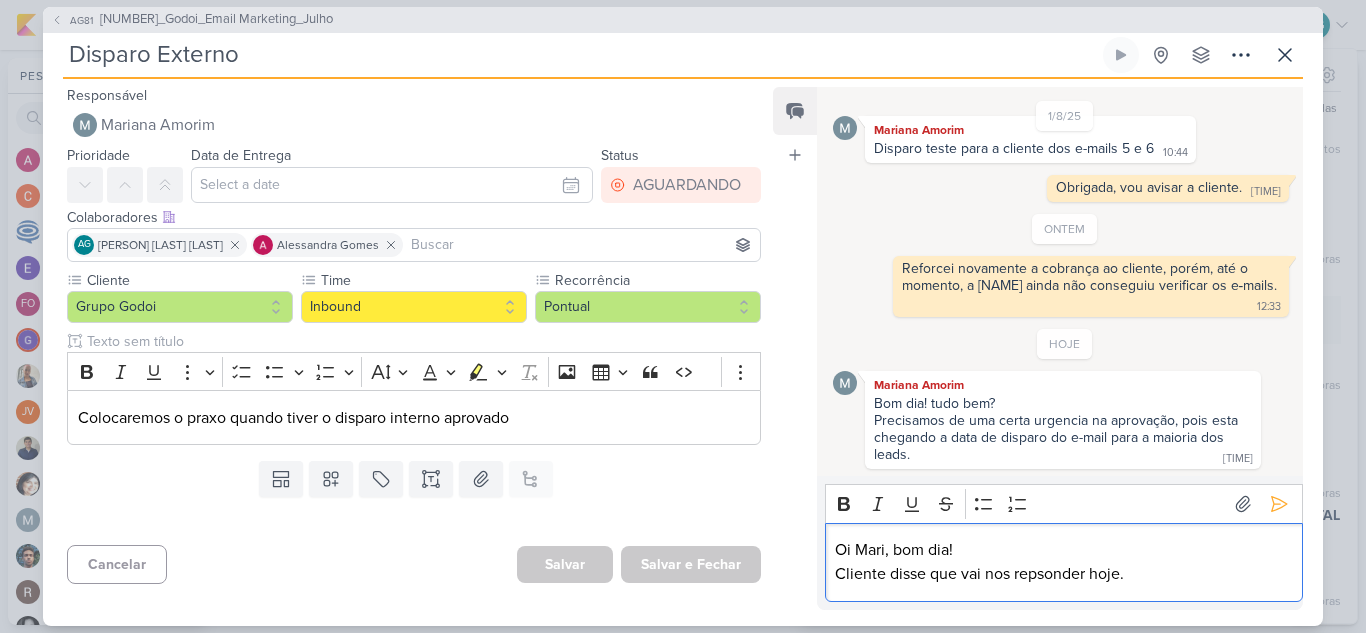 click on "Cliente disse que vai nos repsonder hoje." at bounding box center [1063, 574] 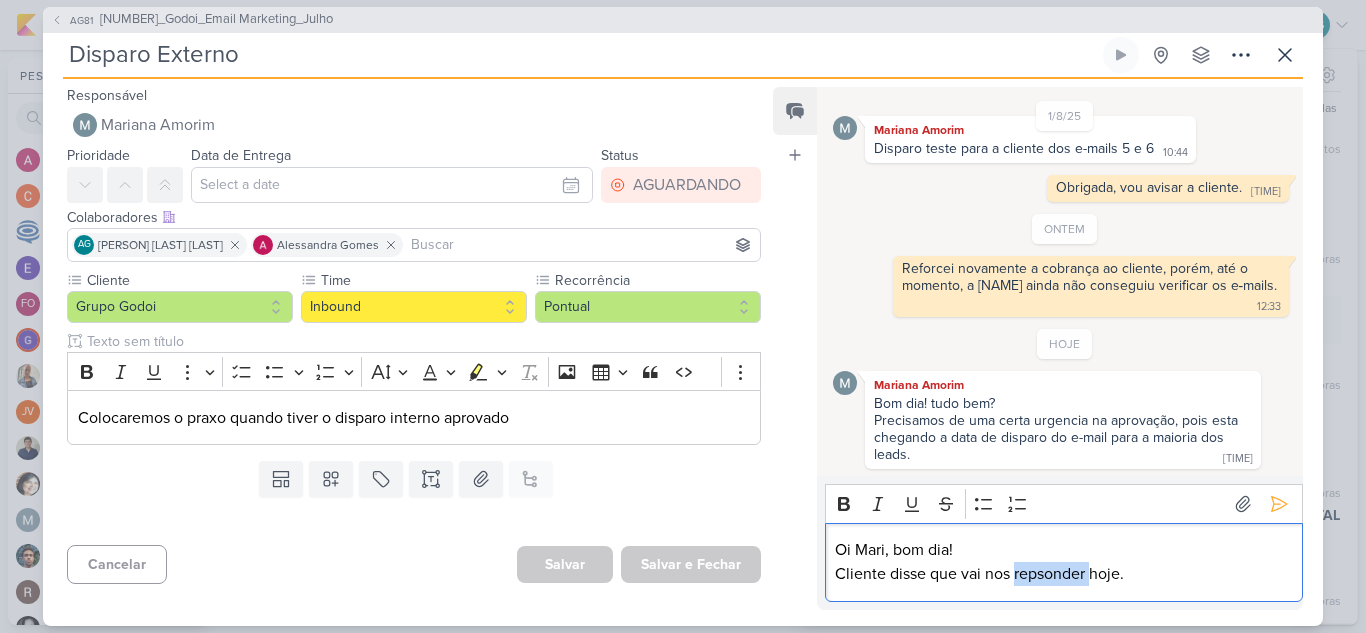 click on "Cliente disse que vai nos repsonder hoje." at bounding box center (1063, 574) 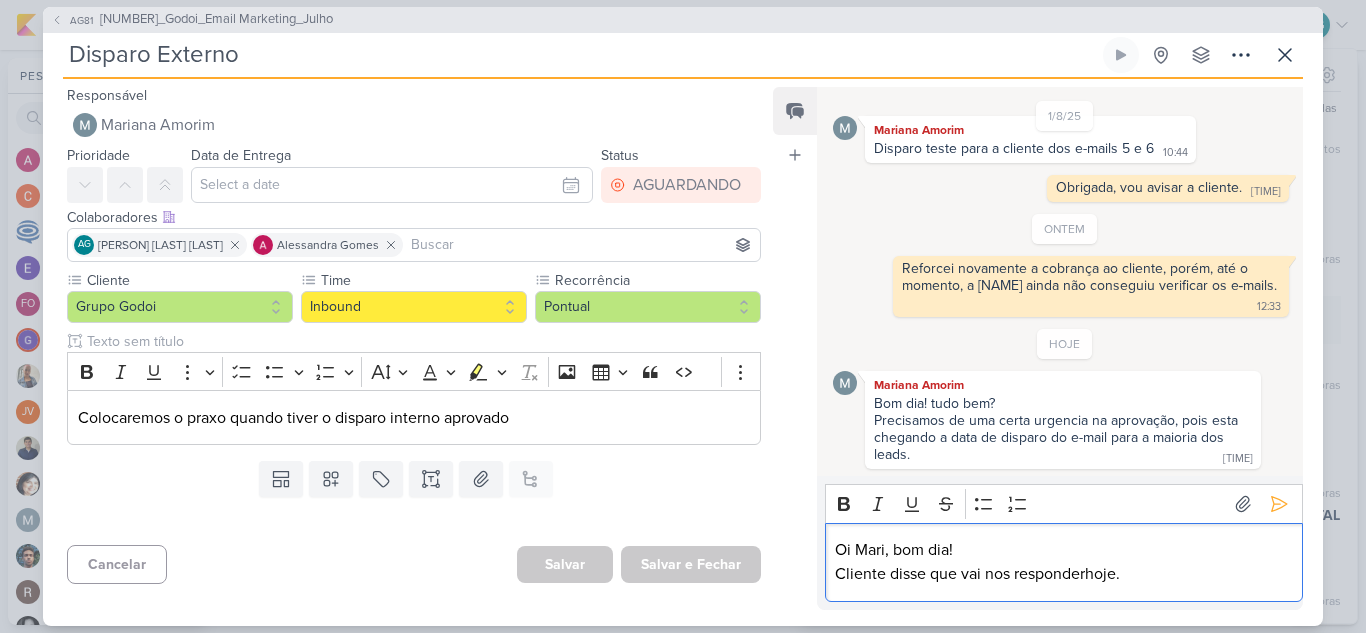 click on "Cliente disse que vai nos responderhoje." at bounding box center (1063, 574) 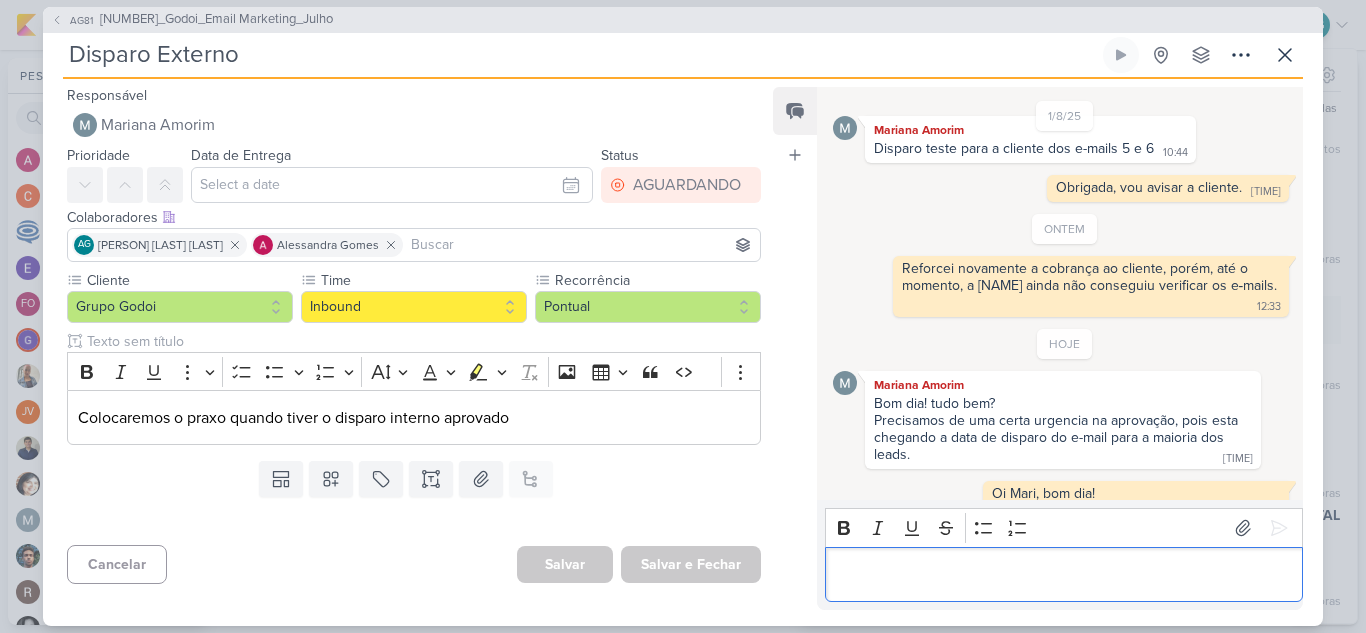 scroll, scrollTop: 1123, scrollLeft: 0, axis: vertical 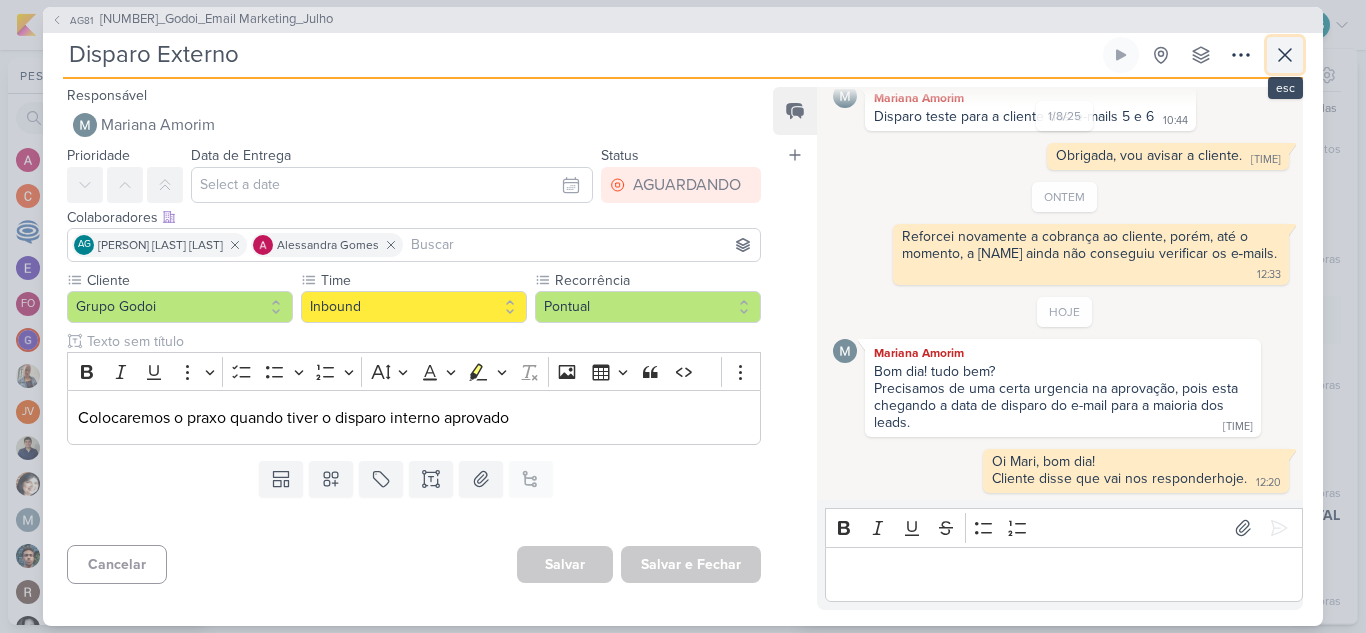 click 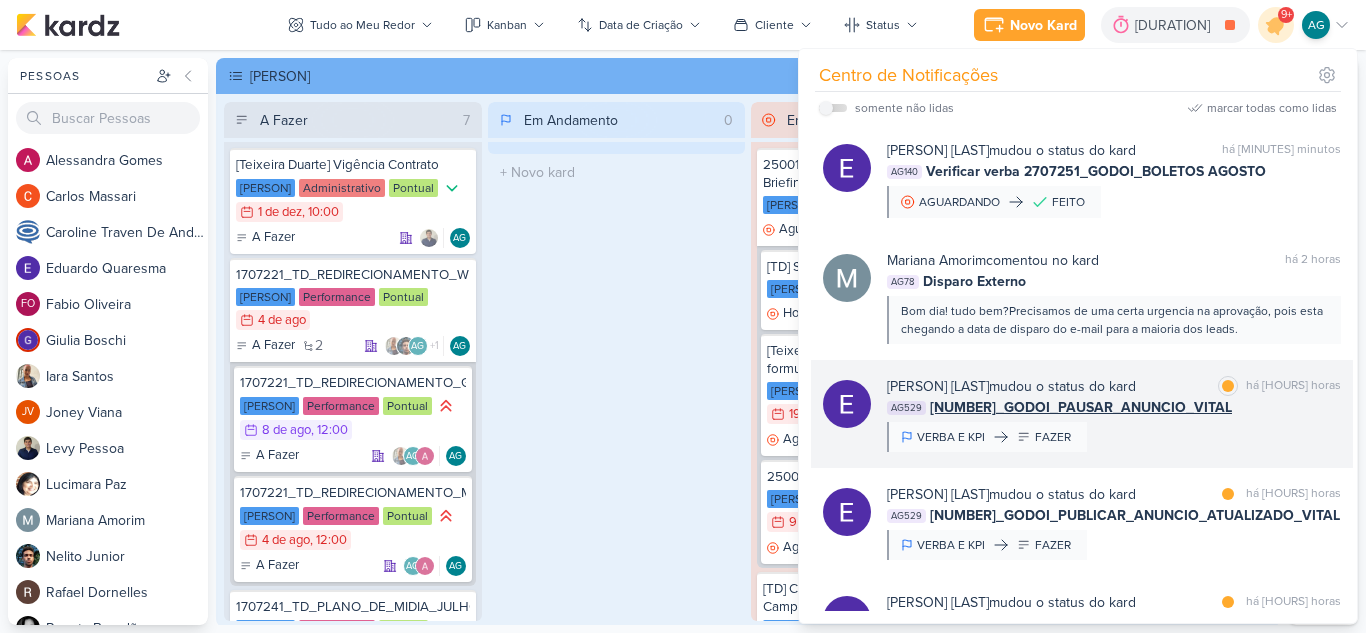 click on "[NAME] [LAST] mudou o status do kard
marcar como lida
há [HOURS] horas
AG529
2708053_GODOI_PAUSAR_ANUNCIO_VITAL
VERBA E KPI
FAZER" at bounding box center [1114, 414] 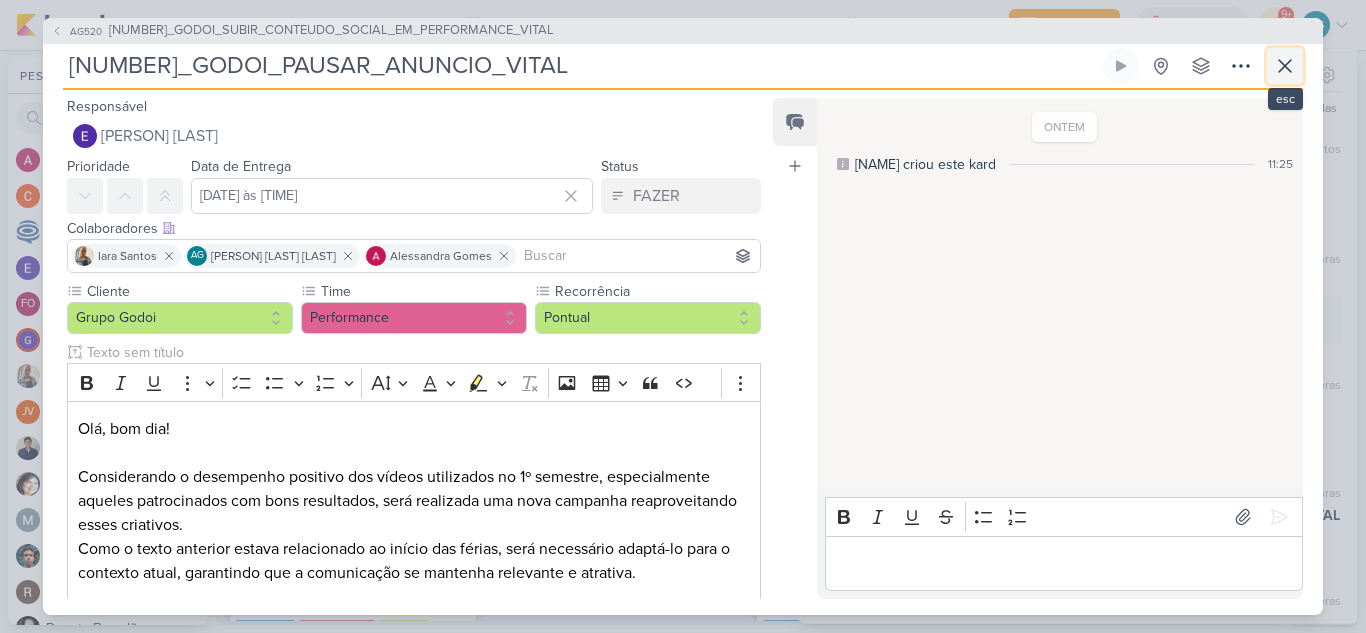 click 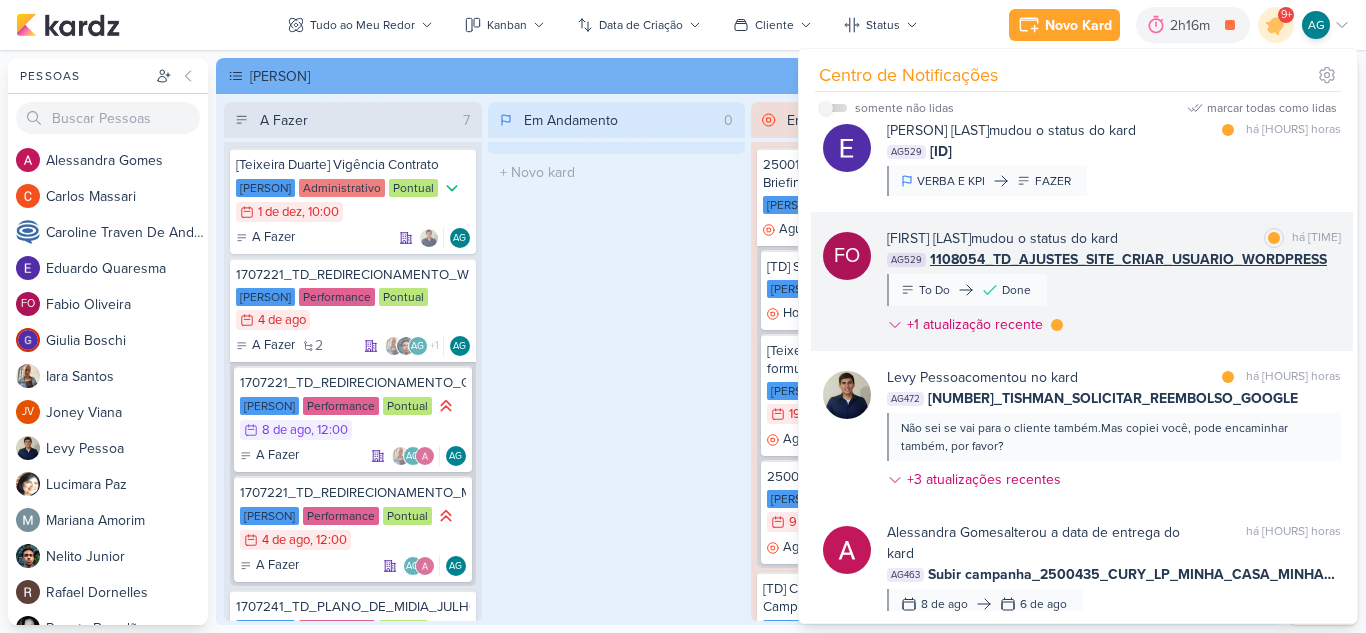 scroll, scrollTop: 800, scrollLeft: 0, axis: vertical 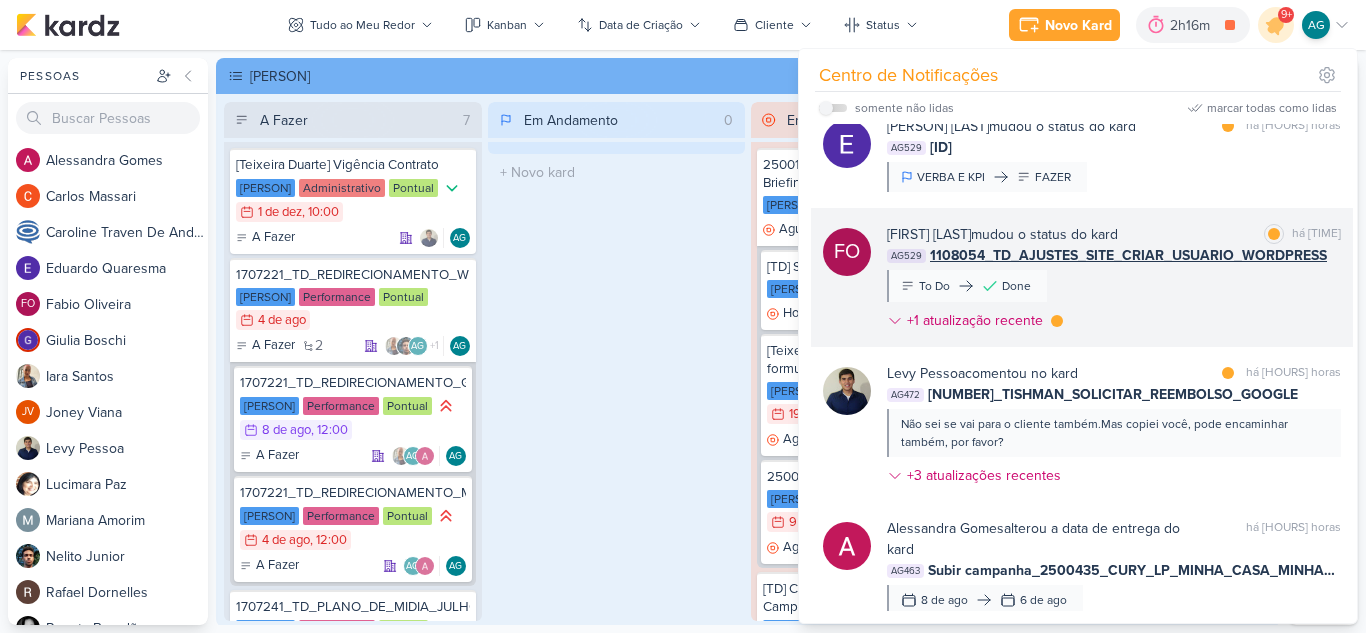 click on "[FIRST] [LAST] mudou o status do kard
marcar como lida
há 18 horas
AG529
1108054_TD_AJUSTES_SITE_CRIAR_USUARIO_WORDPRESS
To Do
Done
+1 atualização recente" at bounding box center (1114, 281) 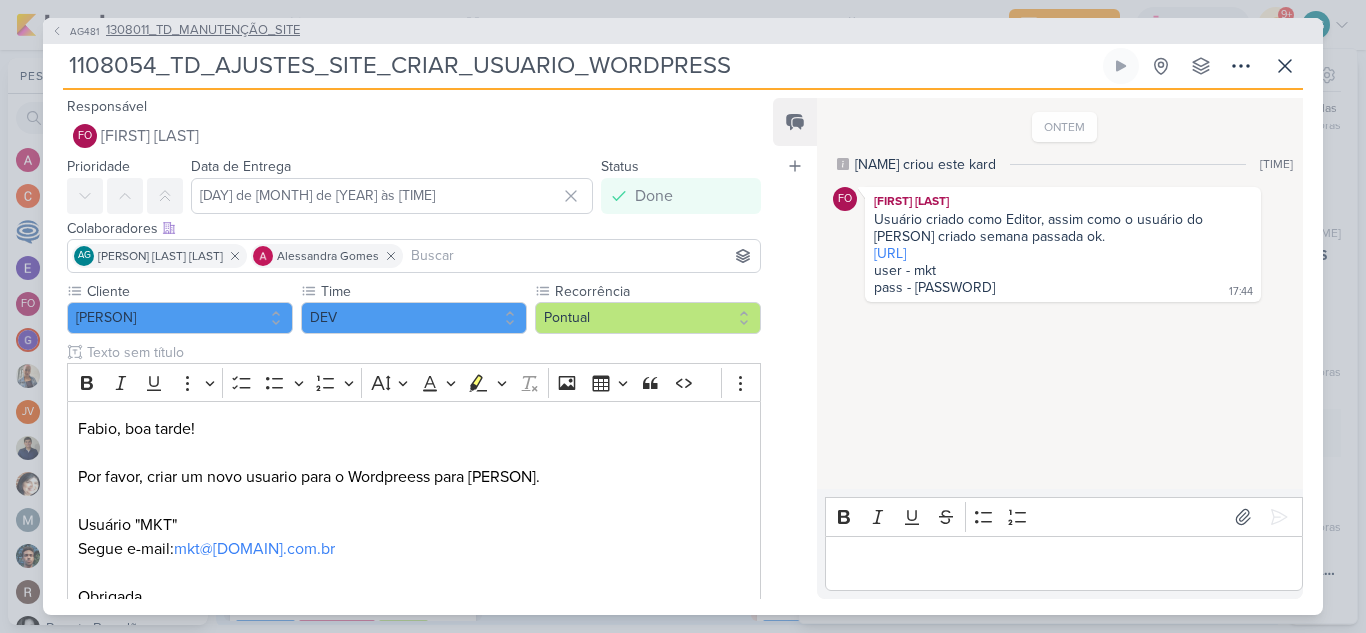 click on "1308011_TD_MANUTENÇÃO_SITE" at bounding box center (203, 31) 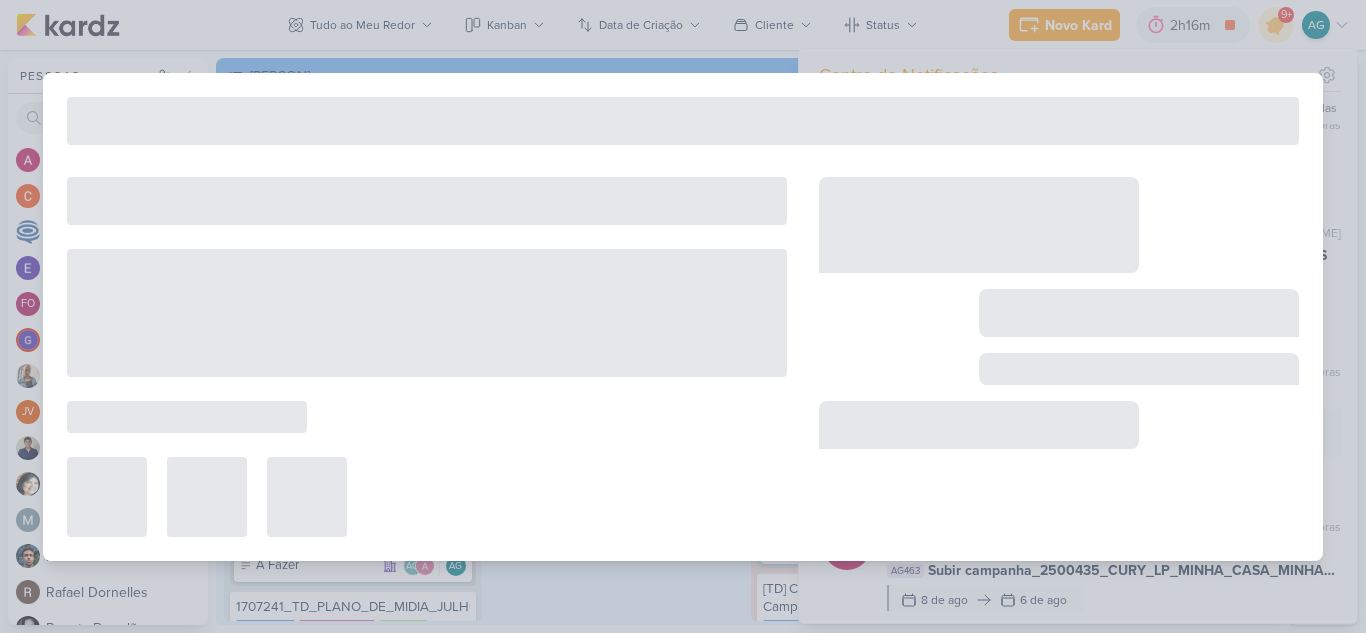 type on "1308011_TD_MANUTENÇÃO_SITE" 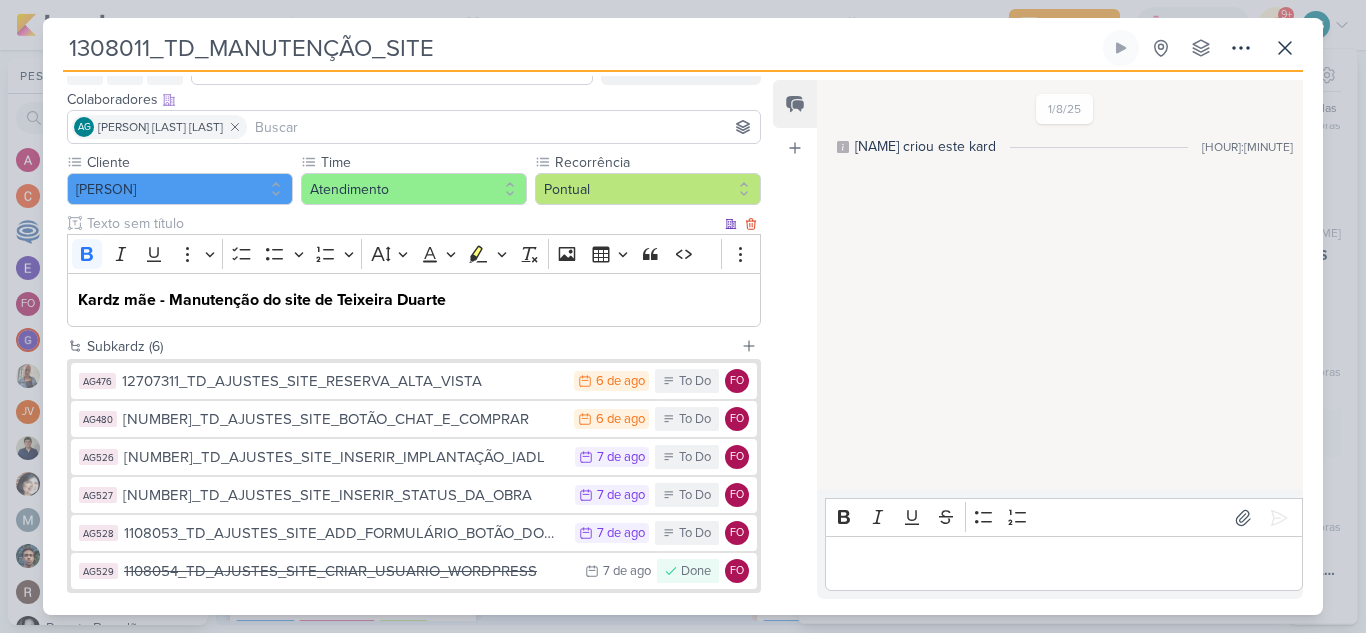 scroll, scrollTop: 200, scrollLeft: 0, axis: vertical 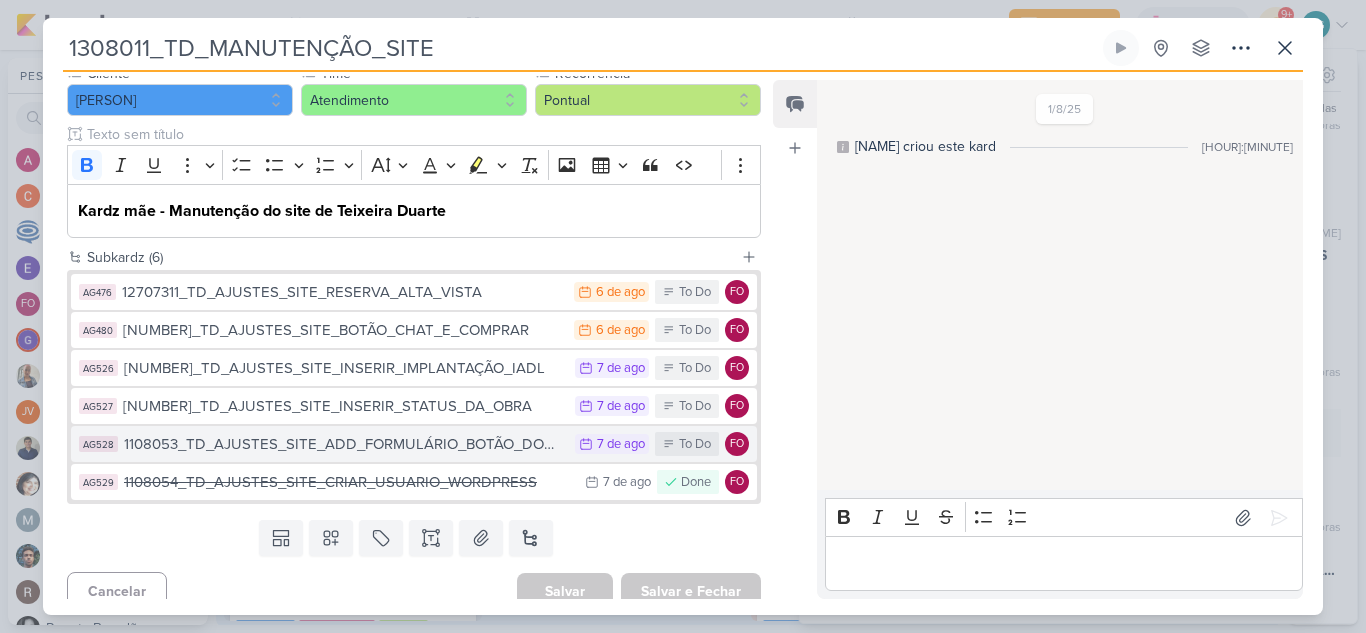 click on "1108053_TD_AJUSTES_SITE_ADD_FORMULÁRIO_BOTÃO_DOWNLOAD" at bounding box center (344, 444) 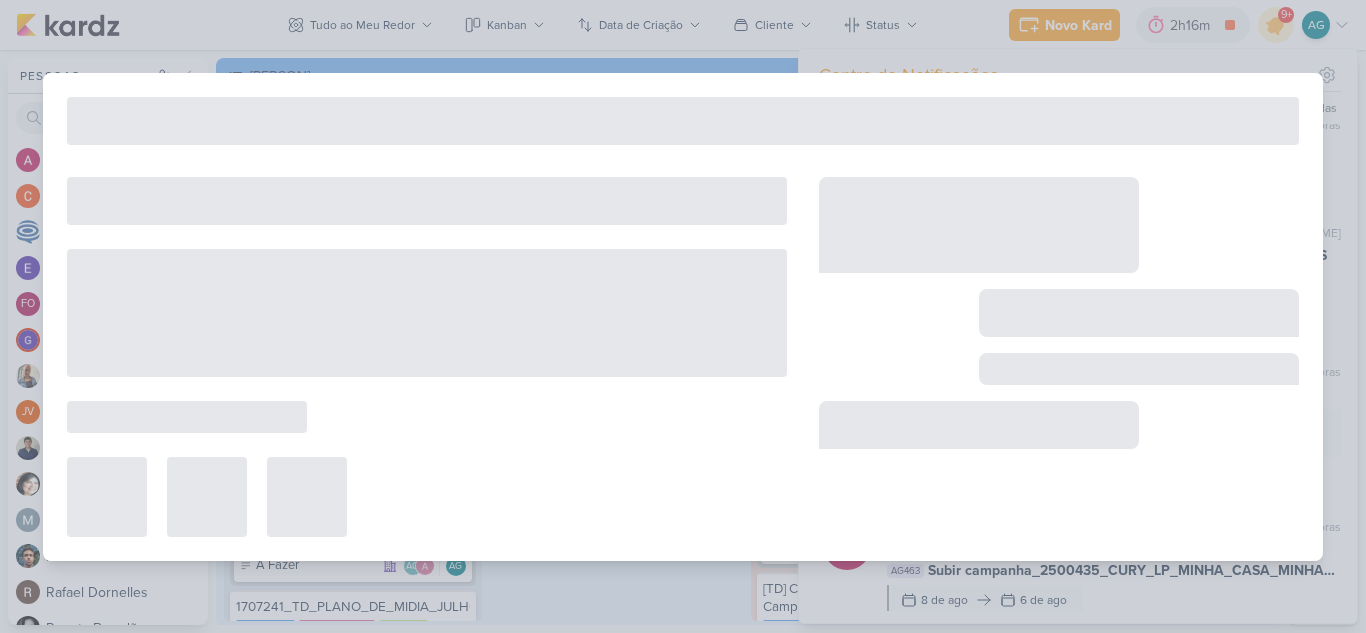 type on "1108053_TD_AJUSTES_SITE_ADD_FORMULÁRIO_BOTÃO_DOWNLOAD" 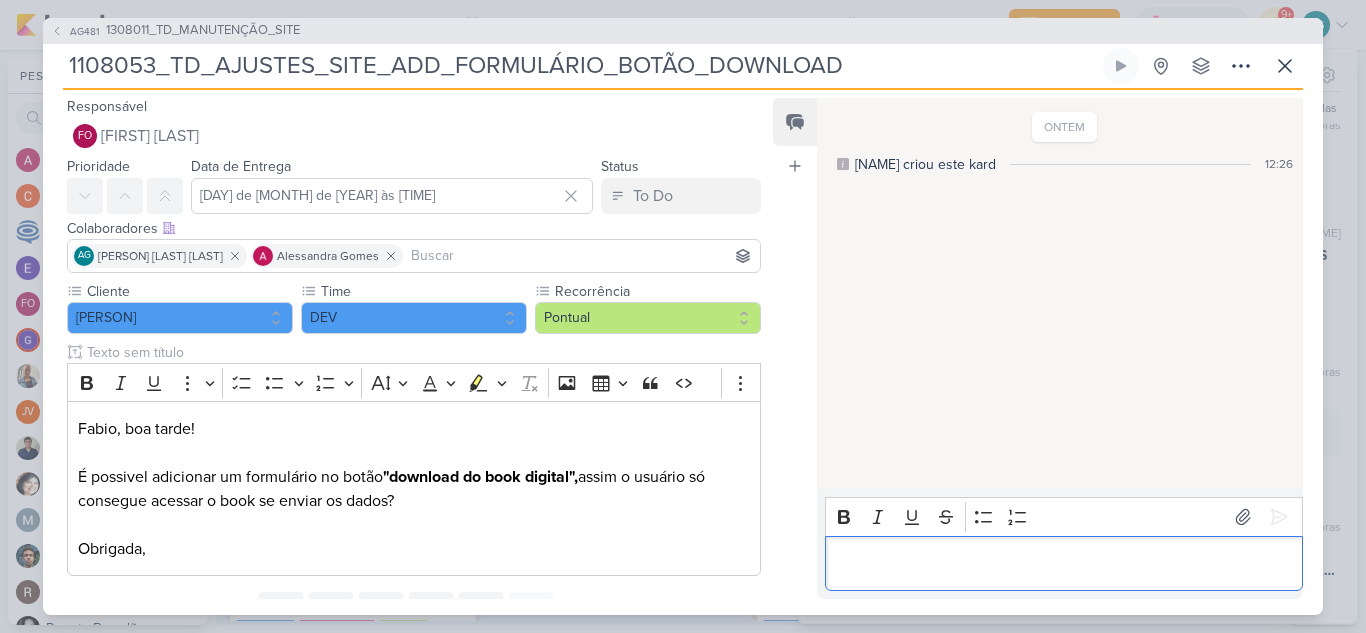 click at bounding box center (1063, 563) 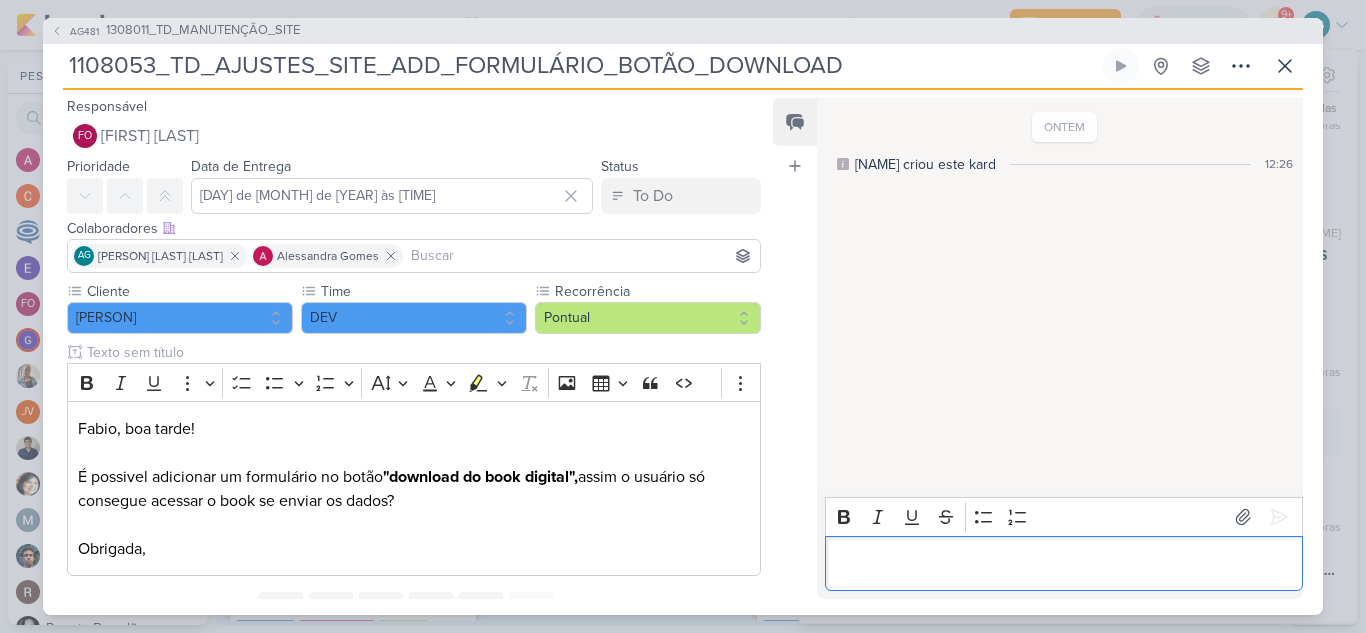 click at bounding box center (1063, 563) 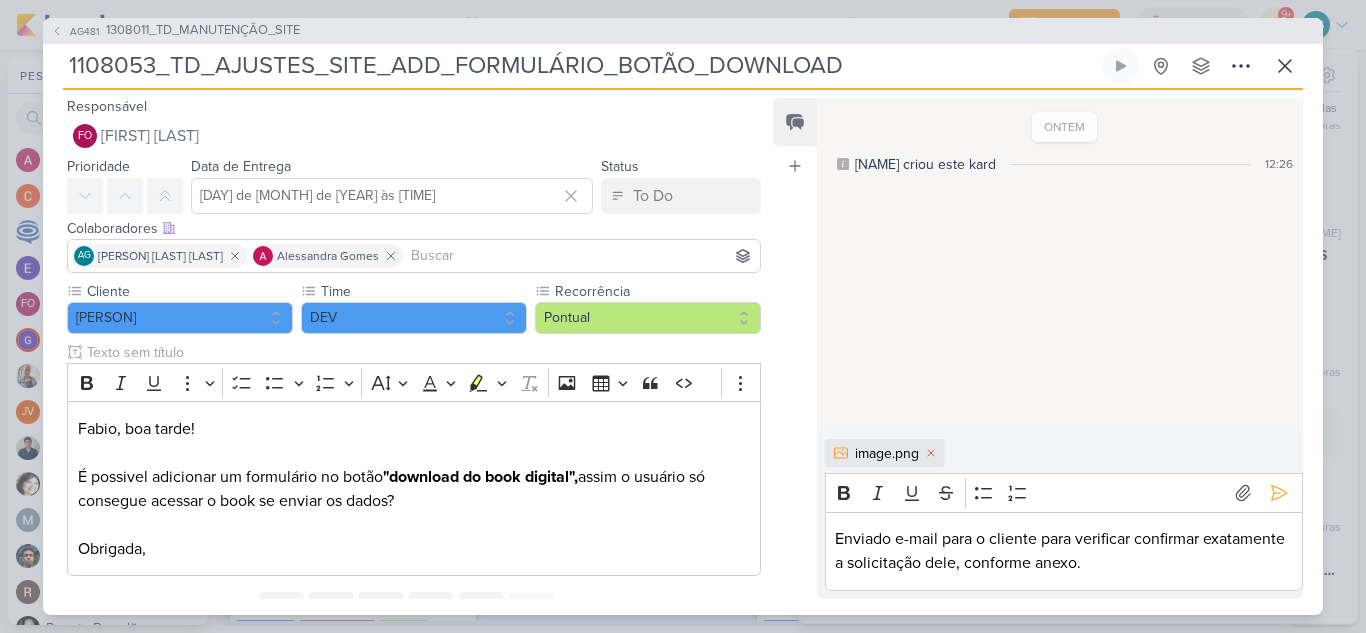 click on "Enviado e-mail para o cliente para verificar confirmar exatamente a solicitação dele, conforme anexo." at bounding box center (1063, 551) 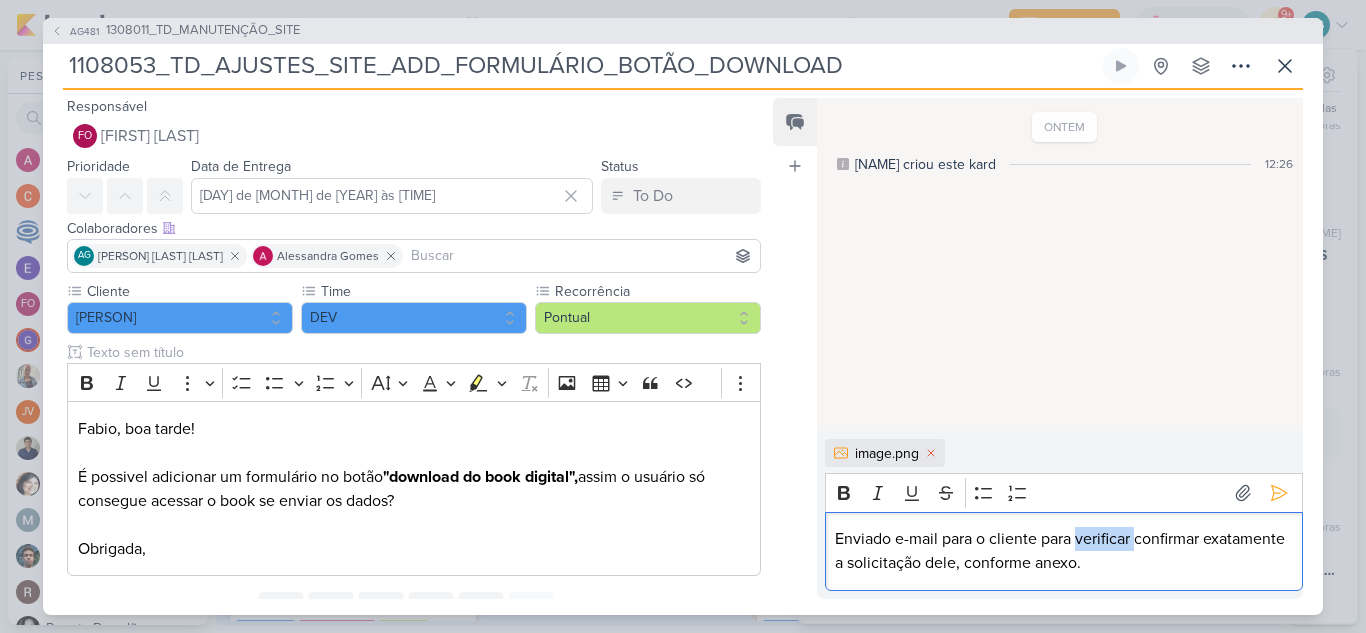 click on "Enviado e-mail para o cliente para verificar confirmar exatamente a solicitação dele, conforme anexo." at bounding box center [1063, 551] 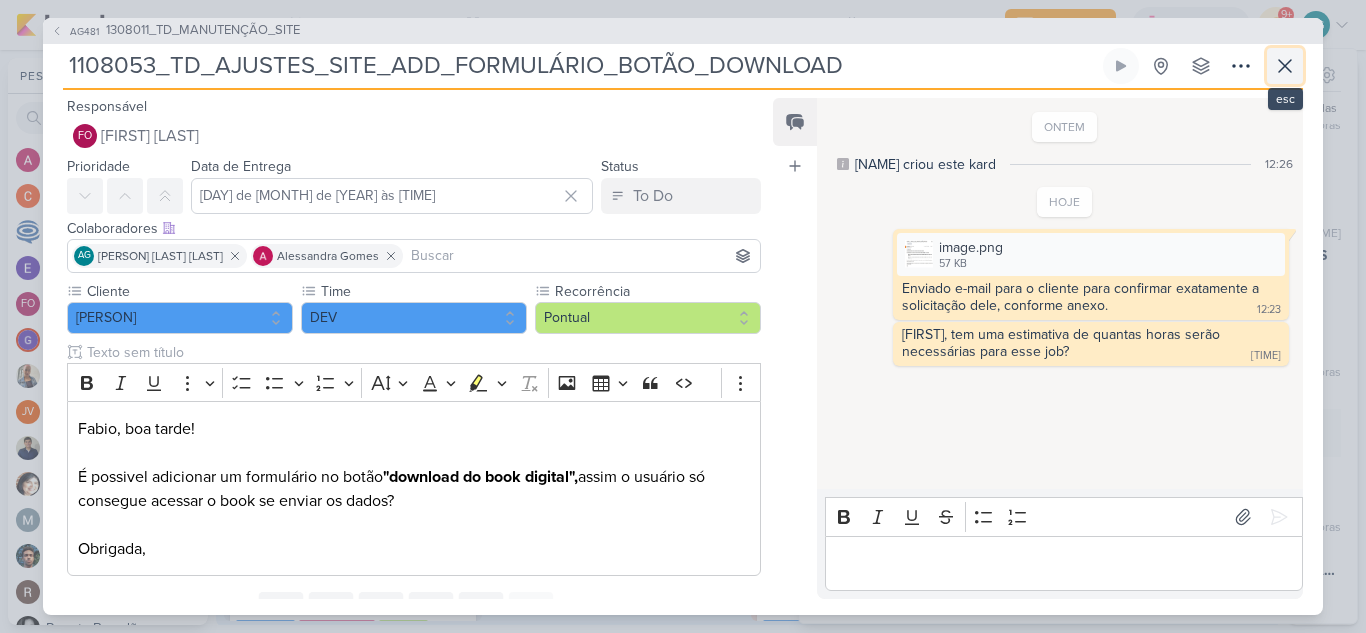 click 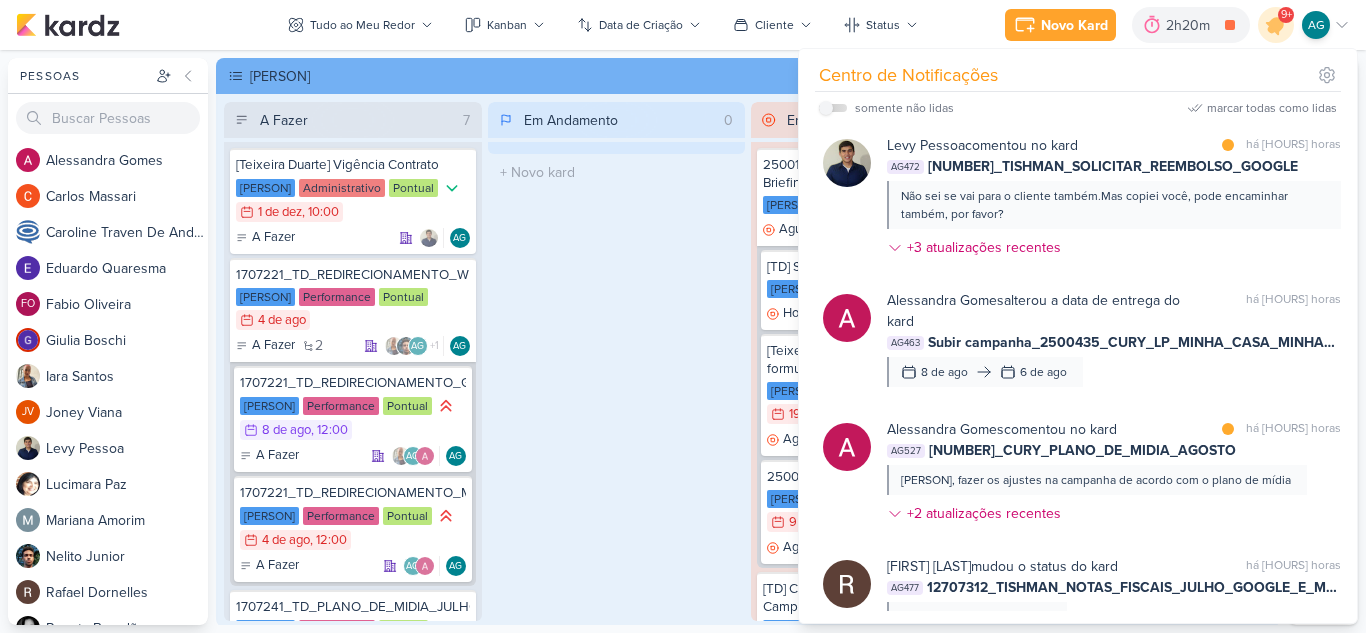 scroll, scrollTop: 1075, scrollLeft: 0, axis: vertical 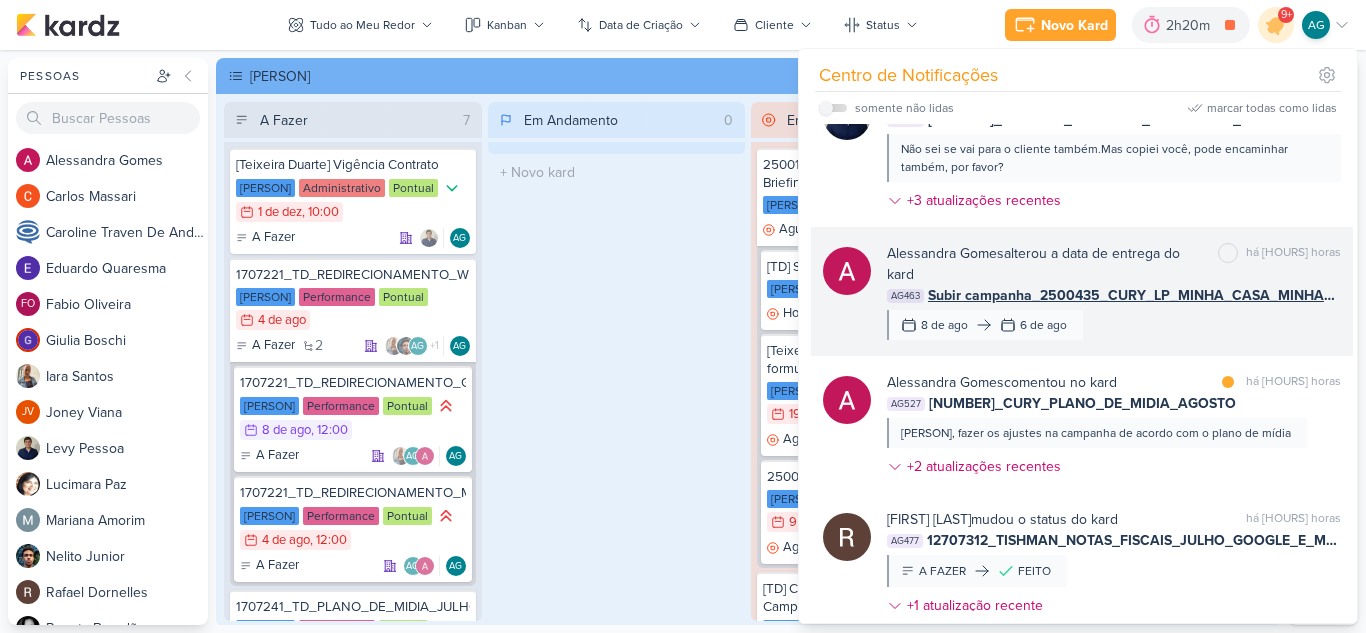 click on "[PERSON] alterou a data de entrega do kard
marcar como não lida
há 20 horas
AG463
Subir campanha_2500435_CURY_LP_MINHA_CASA_MINHA_VIDA
[DAY] de [MONTH]
[DAY] de [MONTH]" at bounding box center (1082, 291) 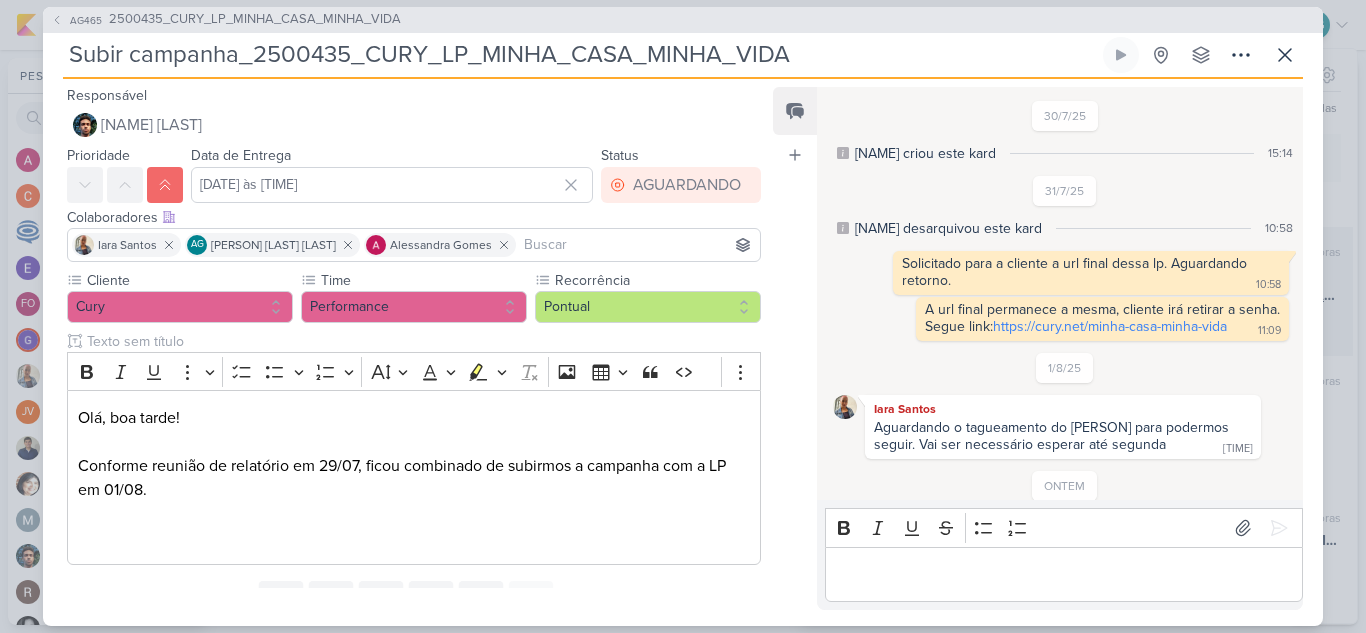 scroll, scrollTop: 123, scrollLeft: 0, axis: vertical 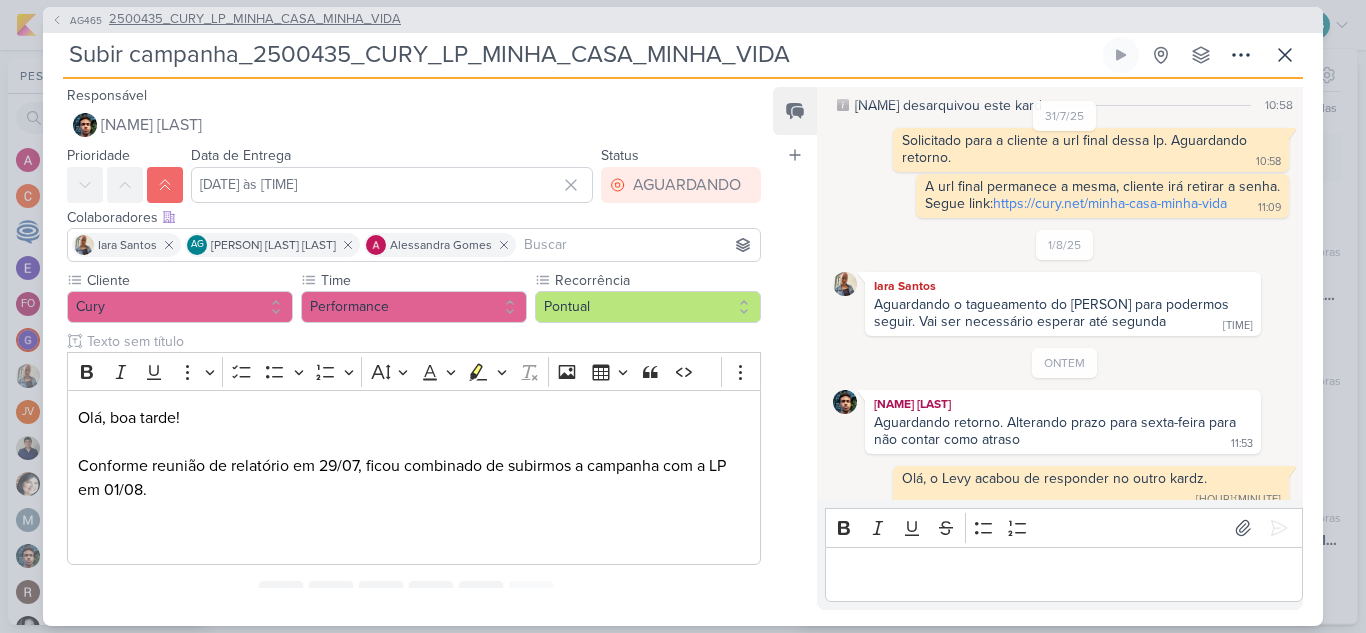 click on "2500435_CURY_LP_MINHA_CASA_MINHA_VIDA" at bounding box center (255, 20) 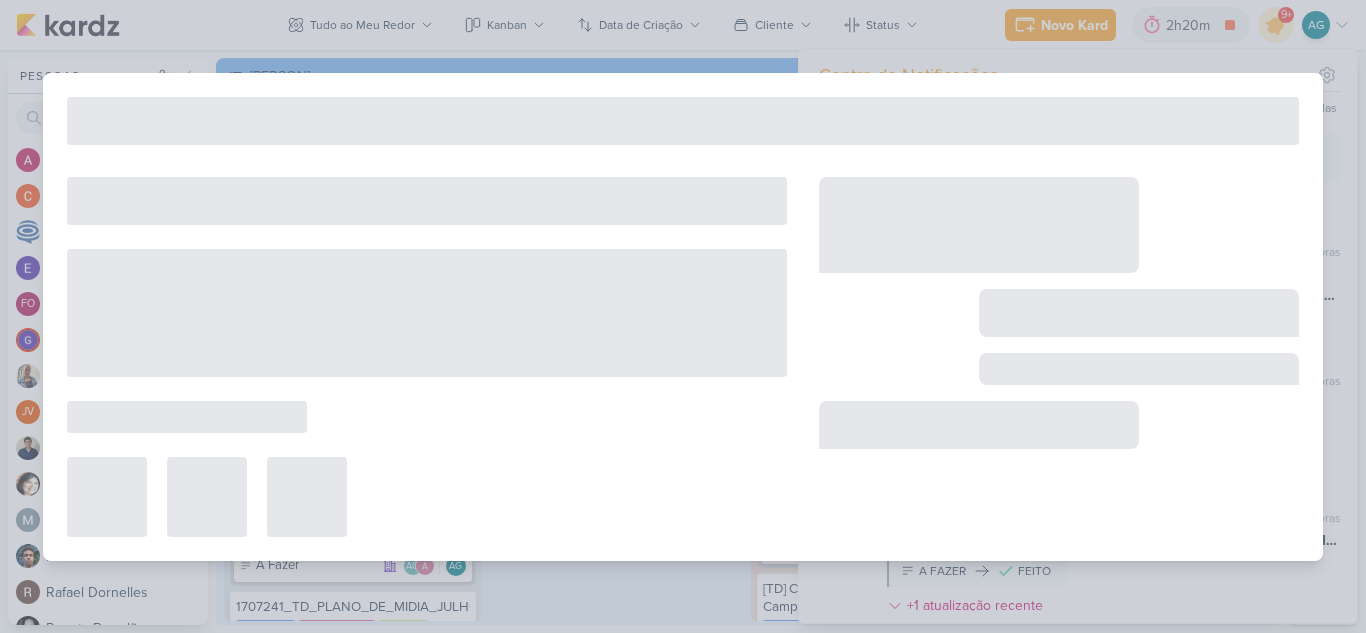 type on "2500435_CURY_LP_MINHA_CASA_MINHA_VIDA" 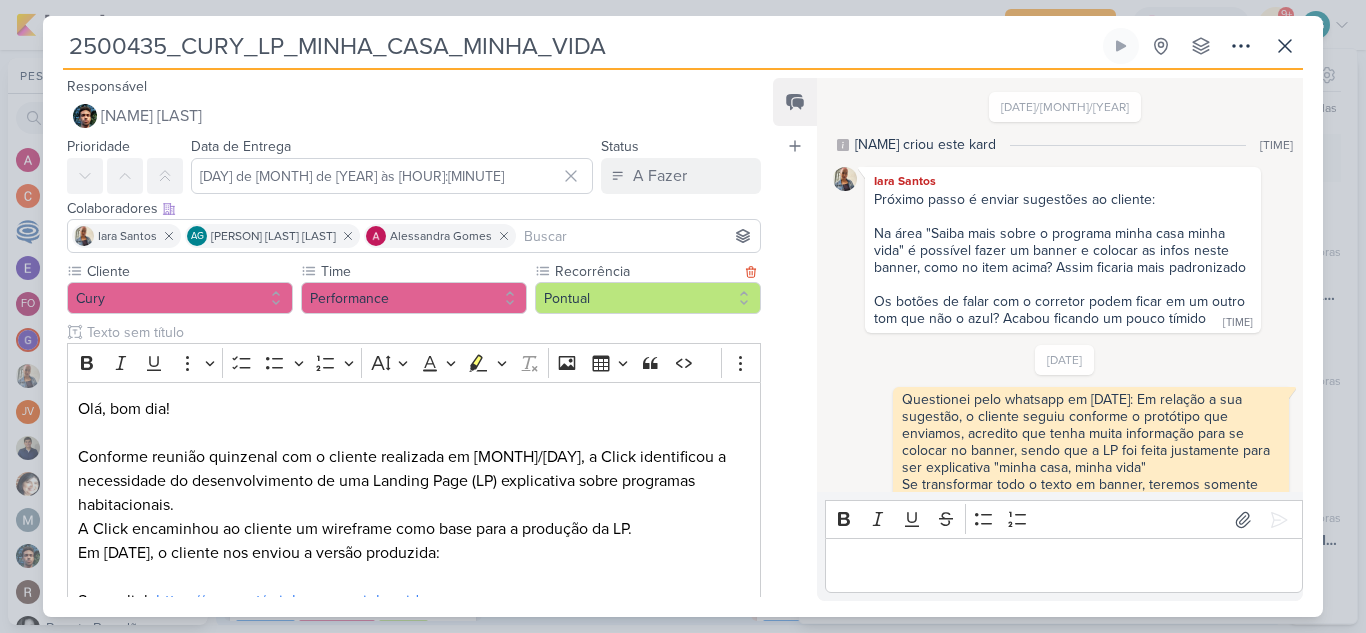 scroll, scrollTop: 1256, scrollLeft: 0, axis: vertical 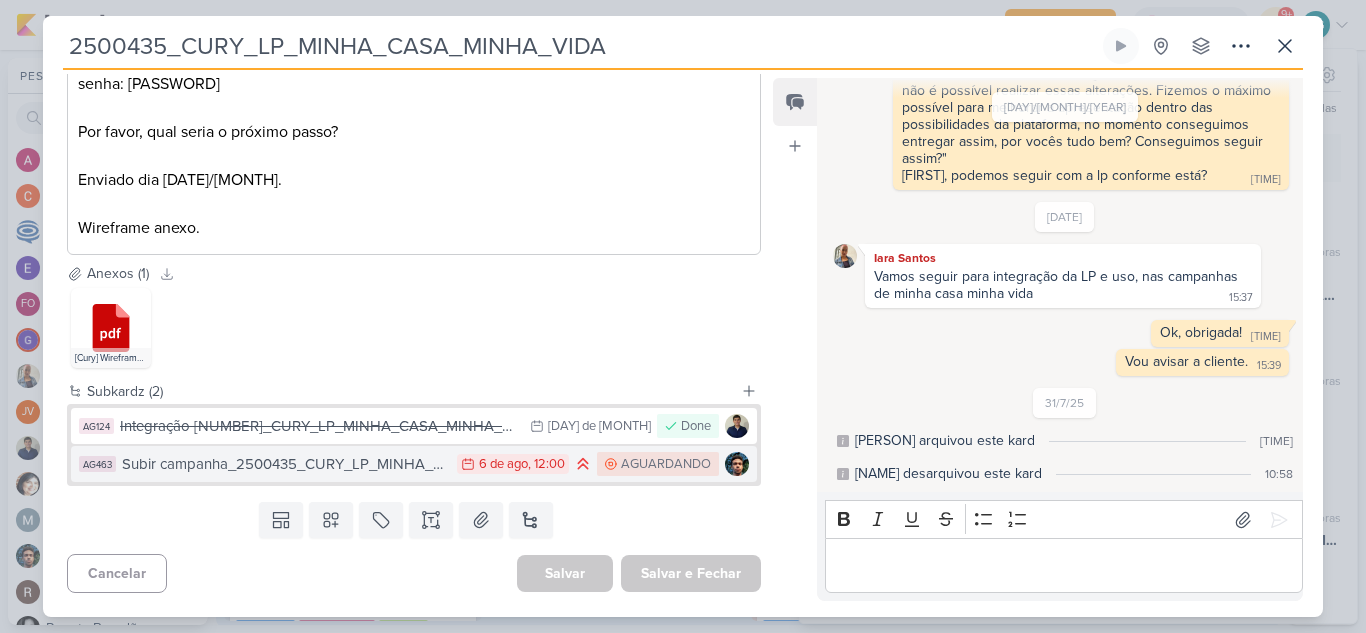 click on "Subir campanha_2500435_CURY_LP_MINHA_CASA_MINHA_VIDA" at bounding box center [284, 464] 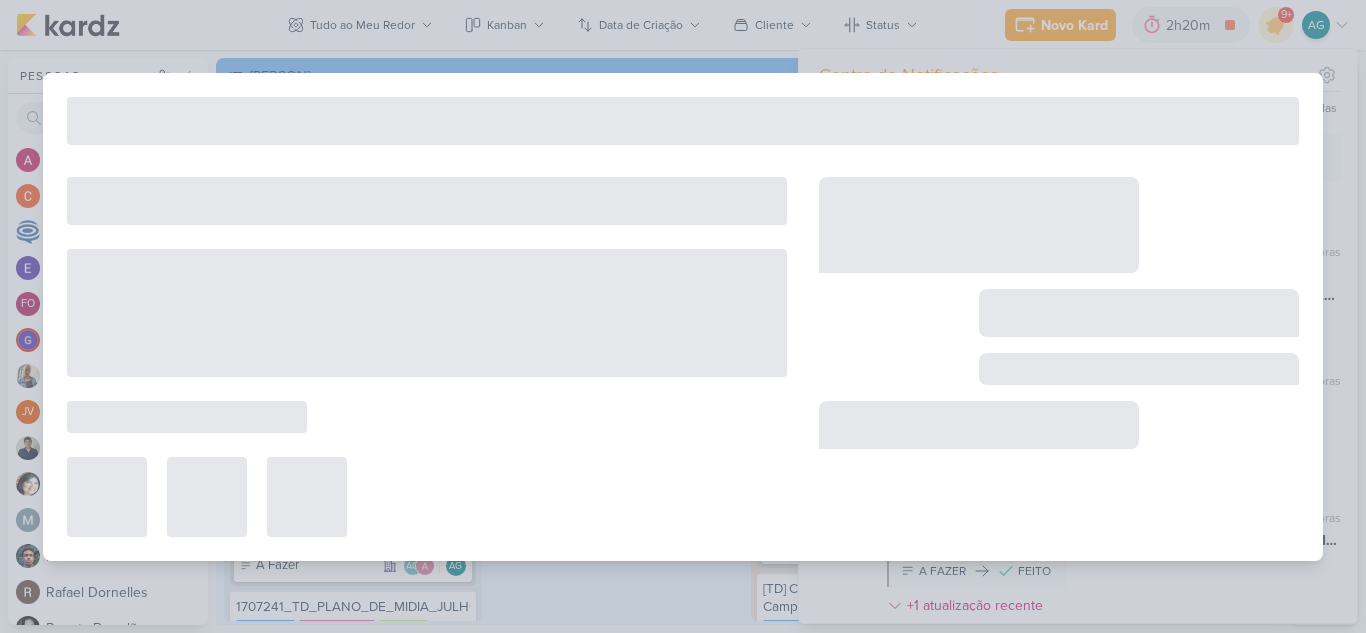 type on "Subir campanha_2500435_CURY_LP_MINHA_CASA_MINHA_VIDA" 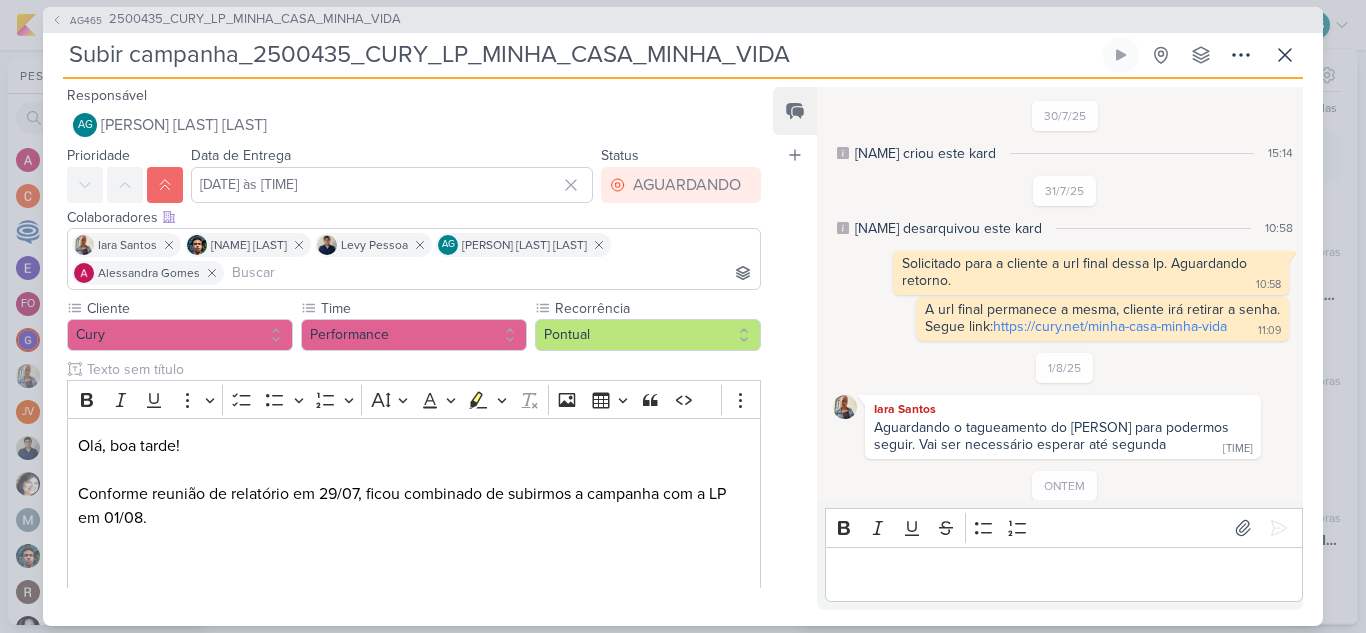 scroll, scrollTop: 123, scrollLeft: 0, axis: vertical 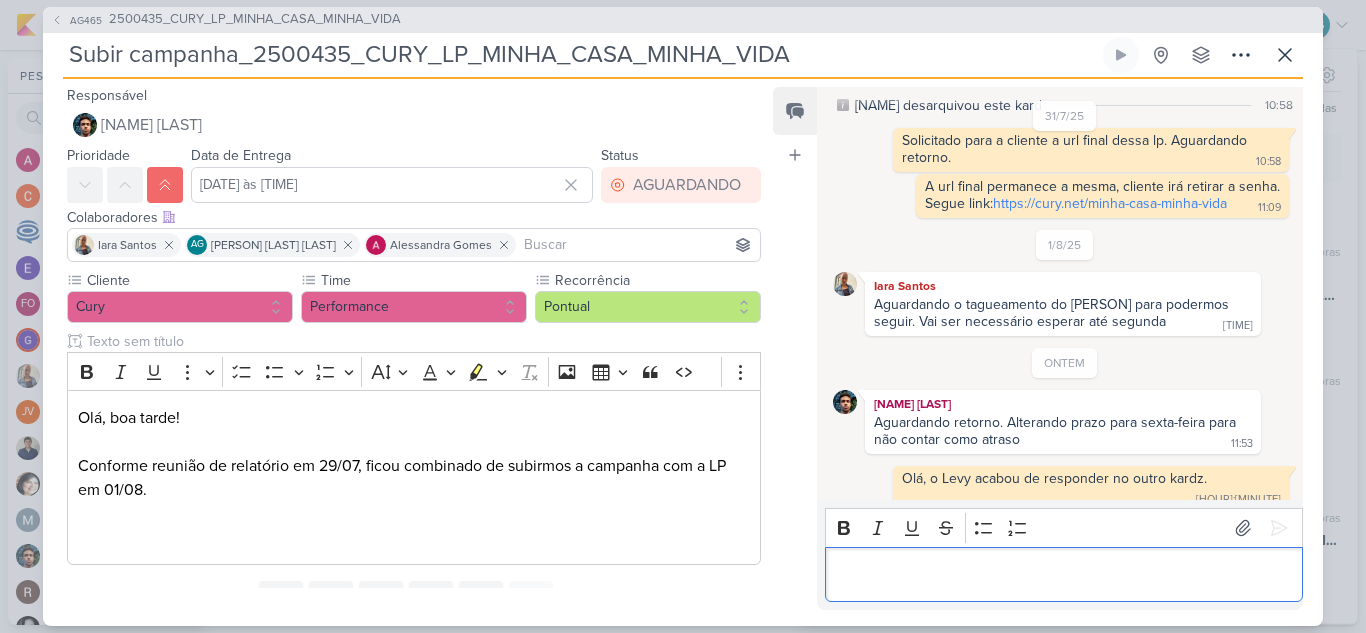 click at bounding box center [1063, 574] 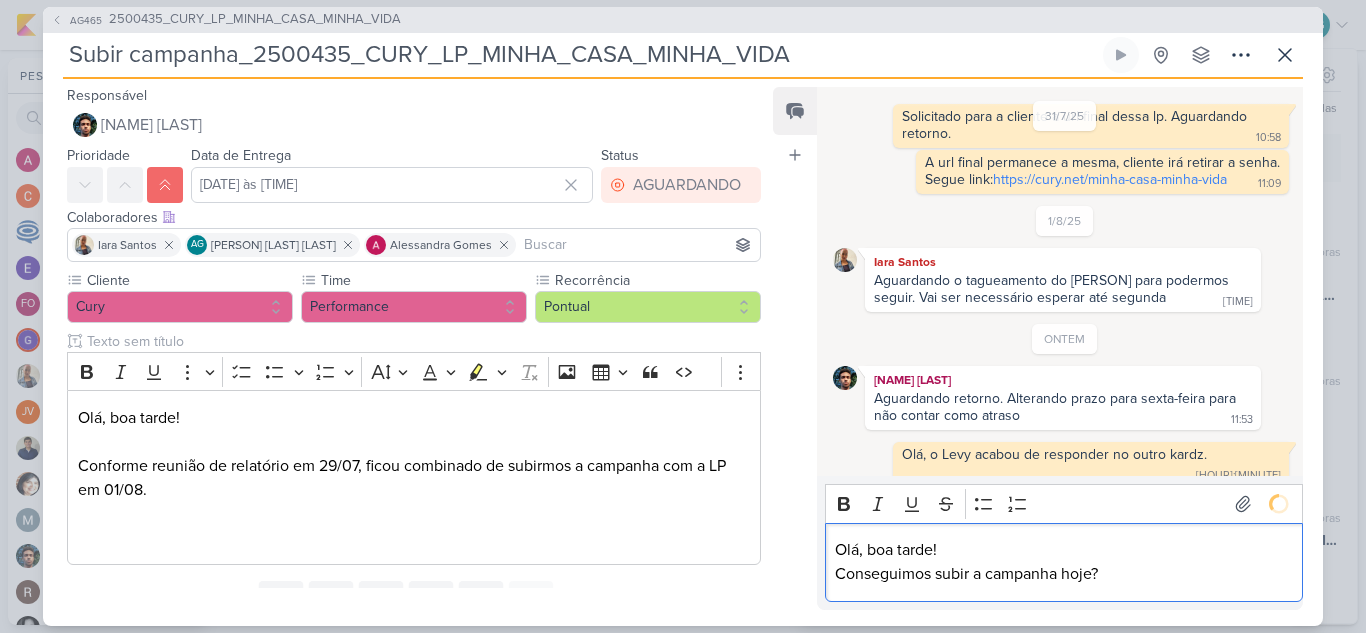 scroll, scrollTop: 221, scrollLeft: 0, axis: vertical 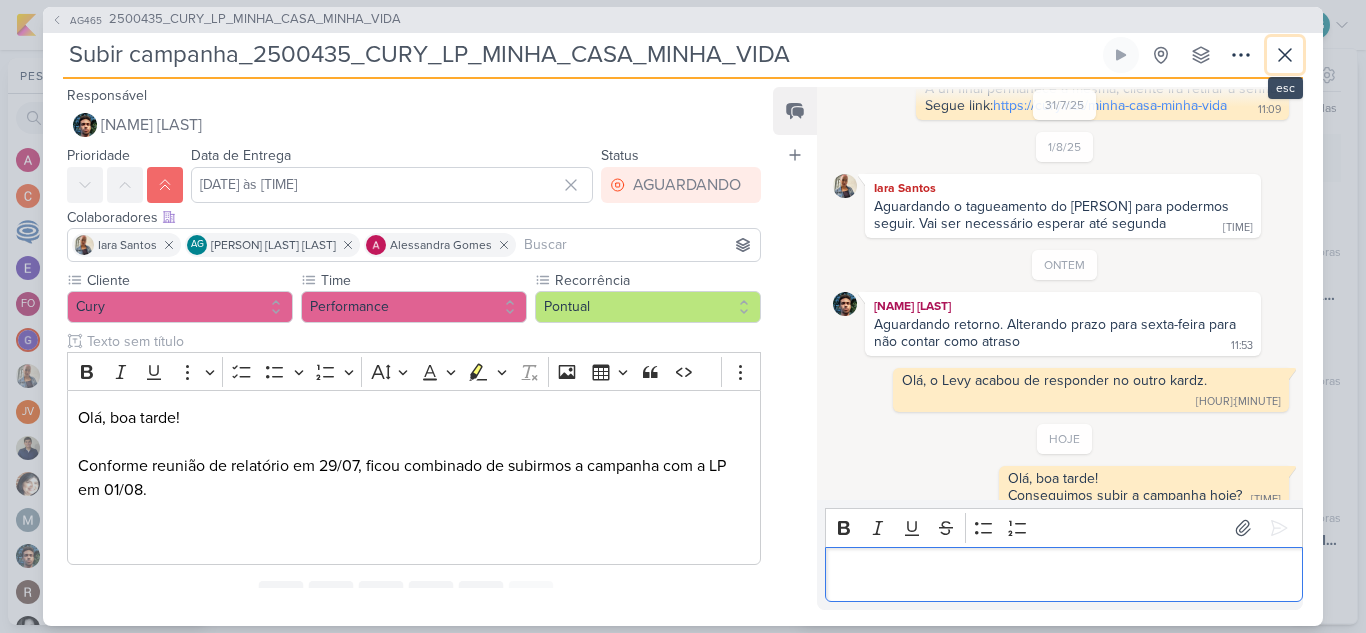 click 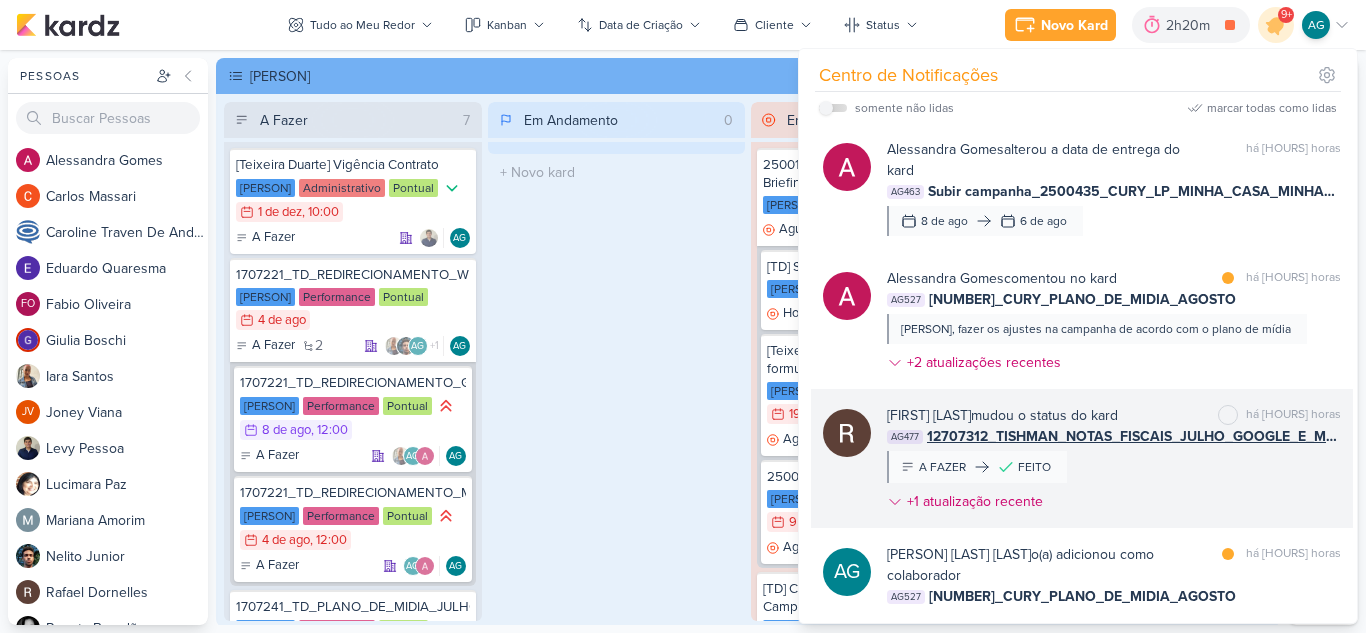 scroll, scrollTop: 1275, scrollLeft: 0, axis: vertical 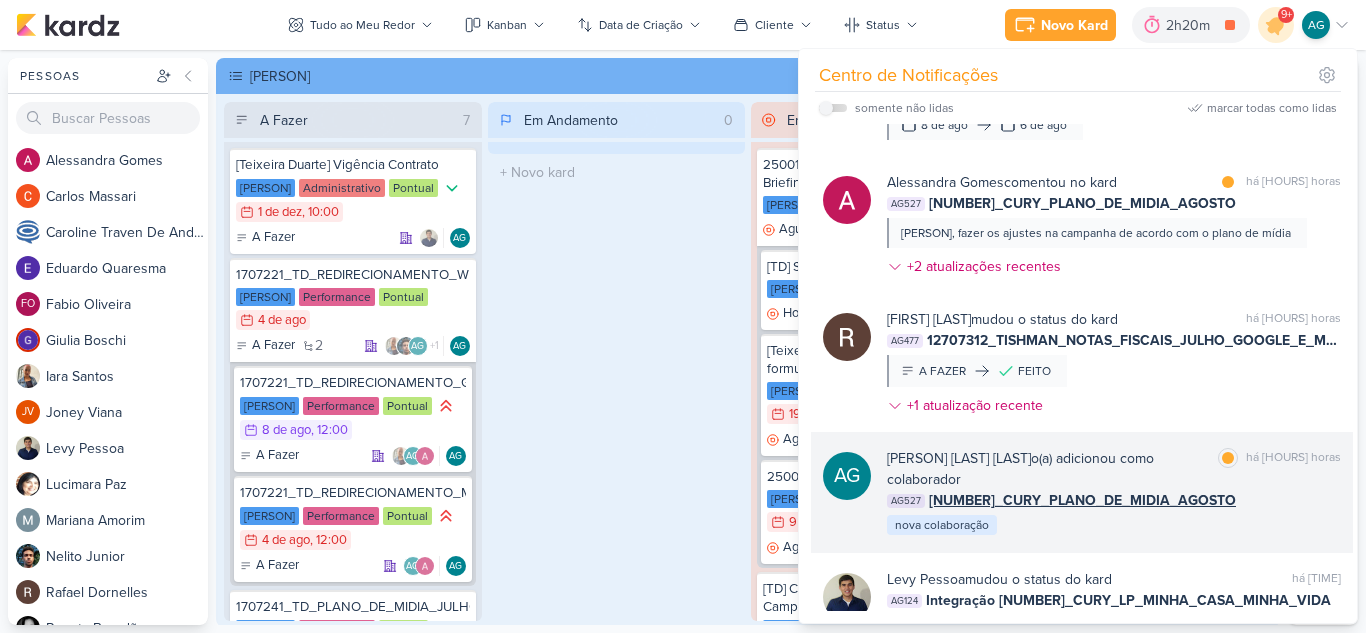 click on "AG
[PERSON] [LAST] [LAST]  o(a) adicionou como colaborador
marcar como lida
há [HOURS] horas
AG527
3108051_CURY_PLANO_DE_MIDIA_AGOSTO
nova colaboração" at bounding box center [1082, 492] 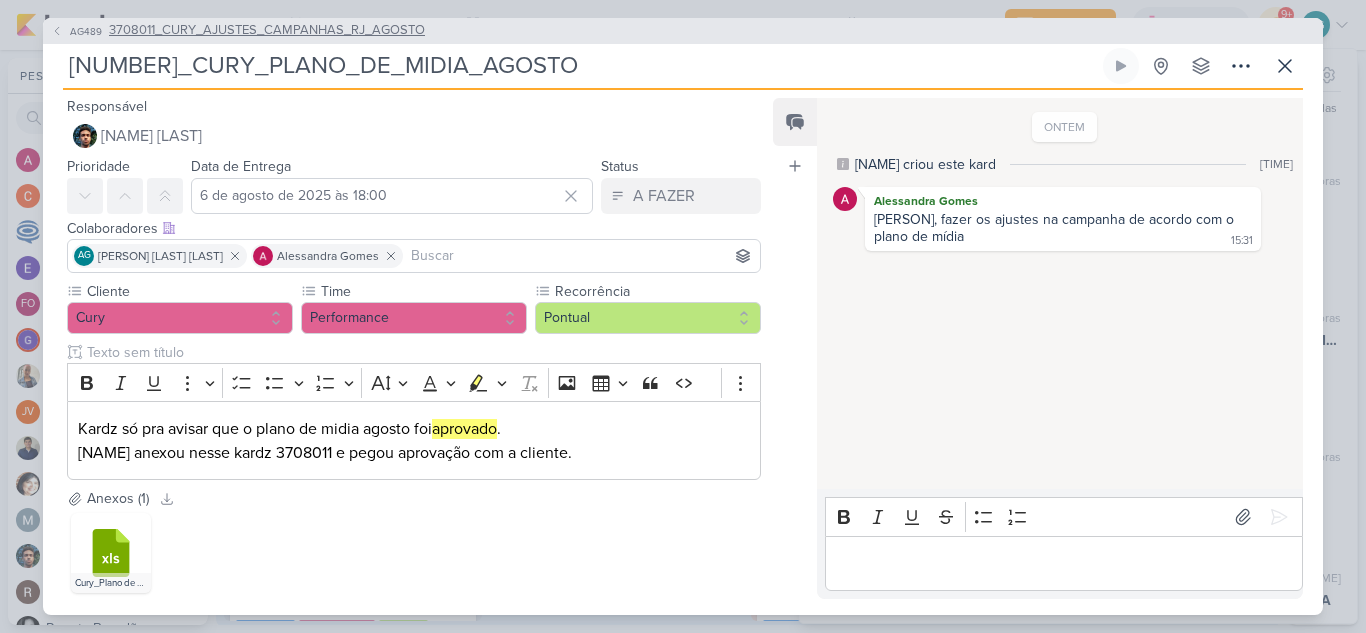 click on "3708011_CURY_AJUSTES_CAMPANHAS_RJ_AGOSTO" at bounding box center (267, 31) 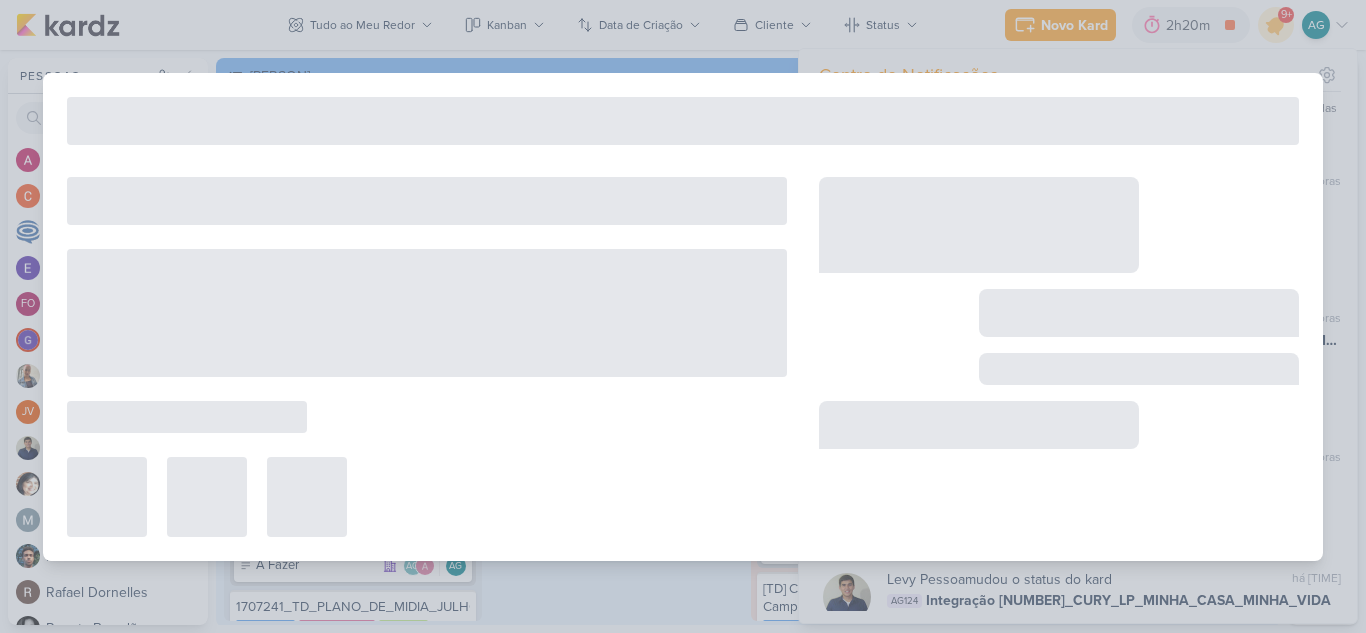 type on "3708011_CURY_AJUSTES_CAMPANHAS_RJ_AGOSTO" 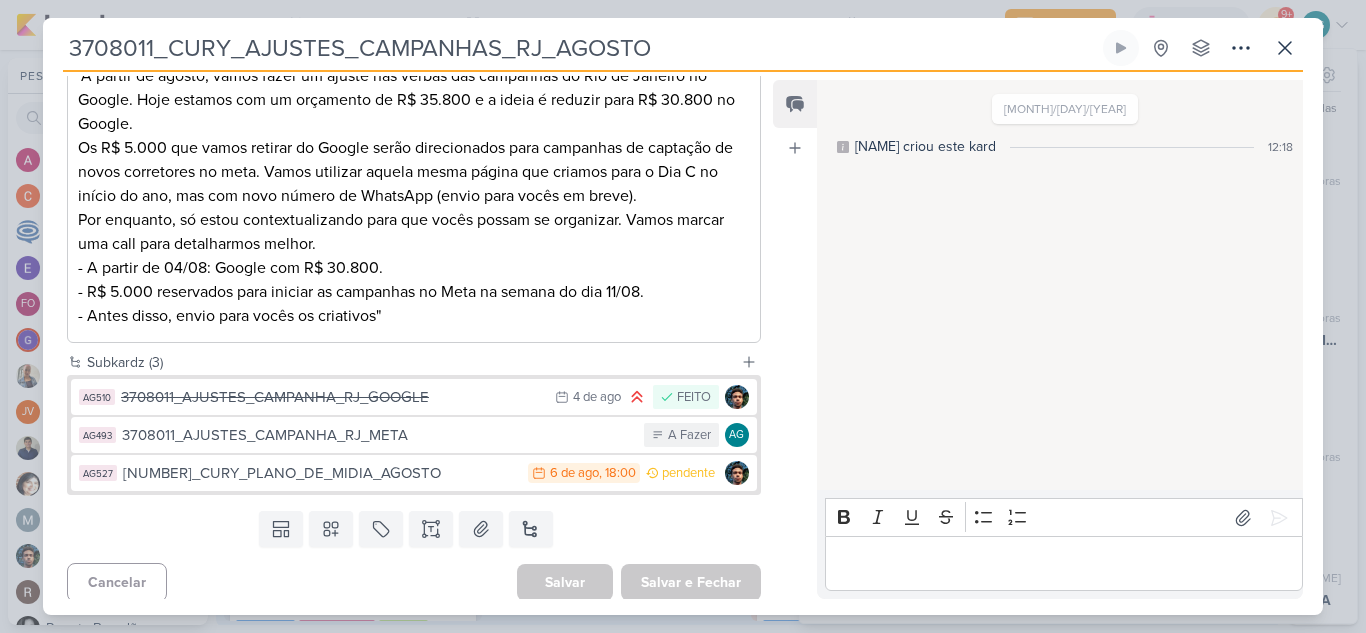 scroll, scrollTop: 414, scrollLeft: 0, axis: vertical 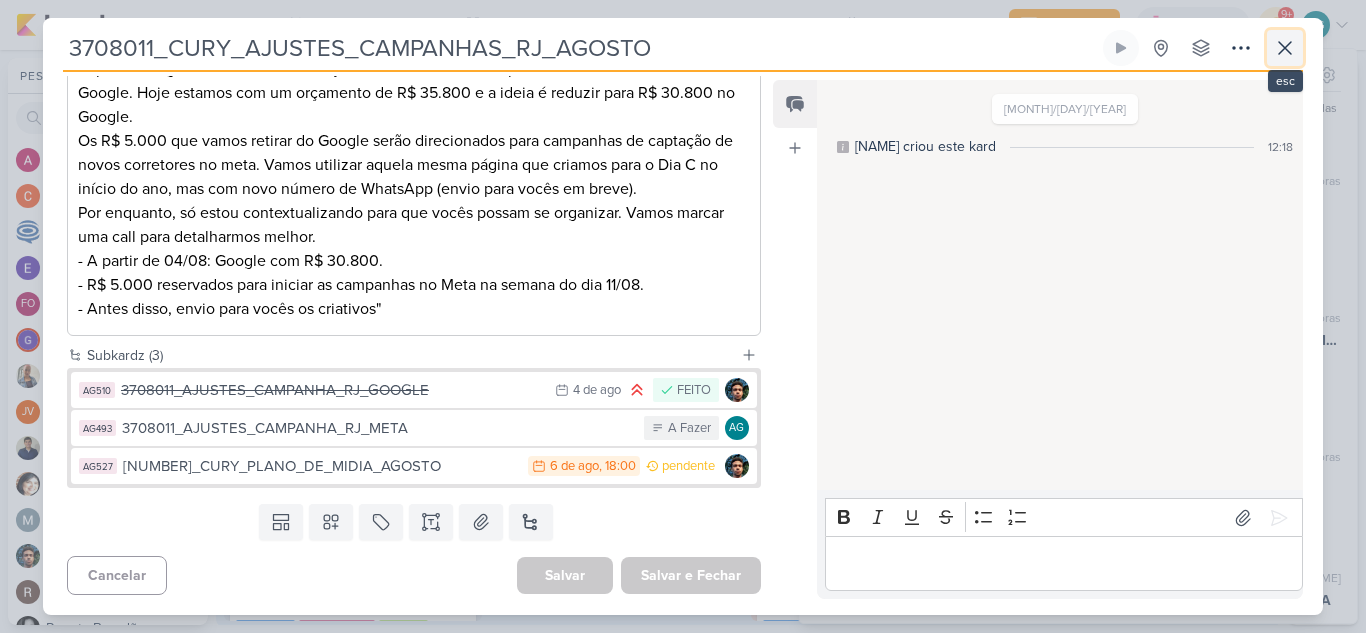 click 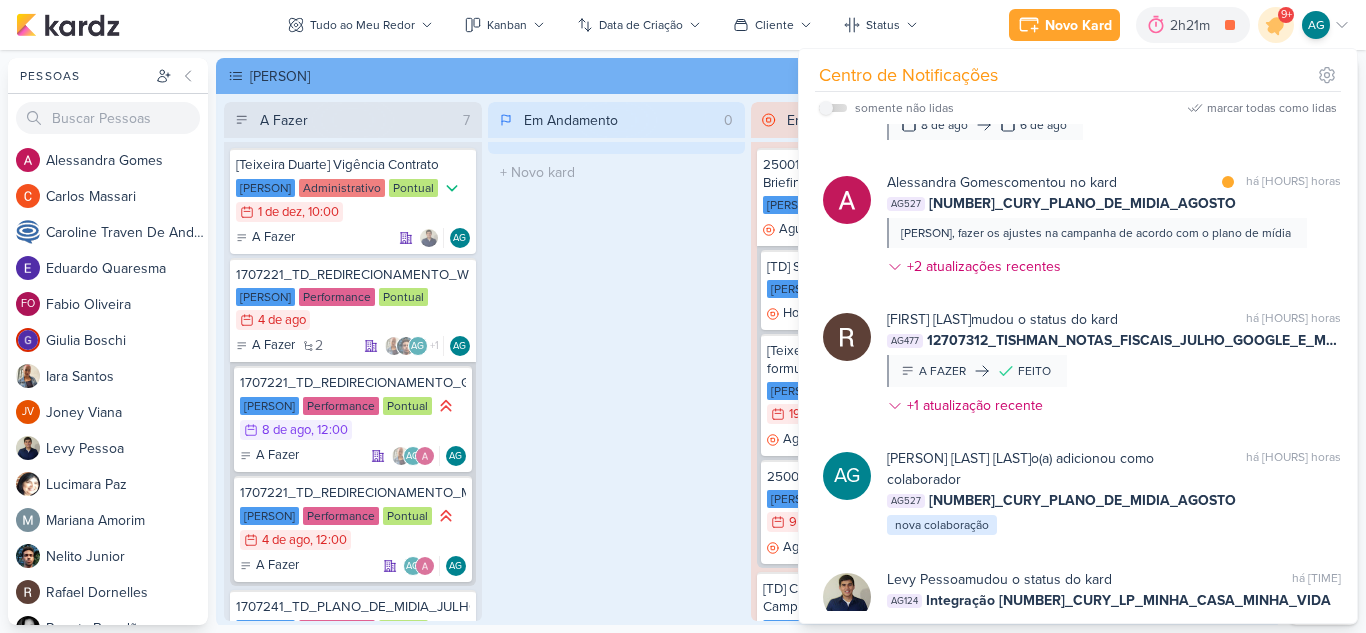 click on "Em Andamento
0
O título do kard deve ter menos que 100 caracteres" at bounding box center (617, 361) 